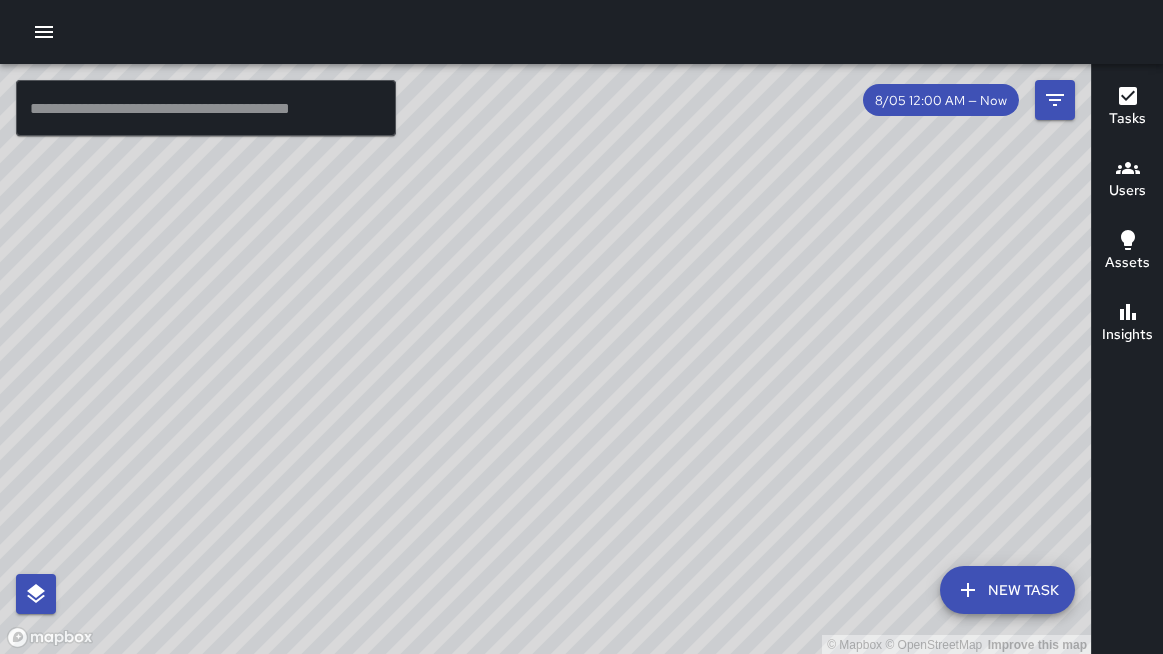 scroll, scrollTop: 0, scrollLeft: 0, axis: both 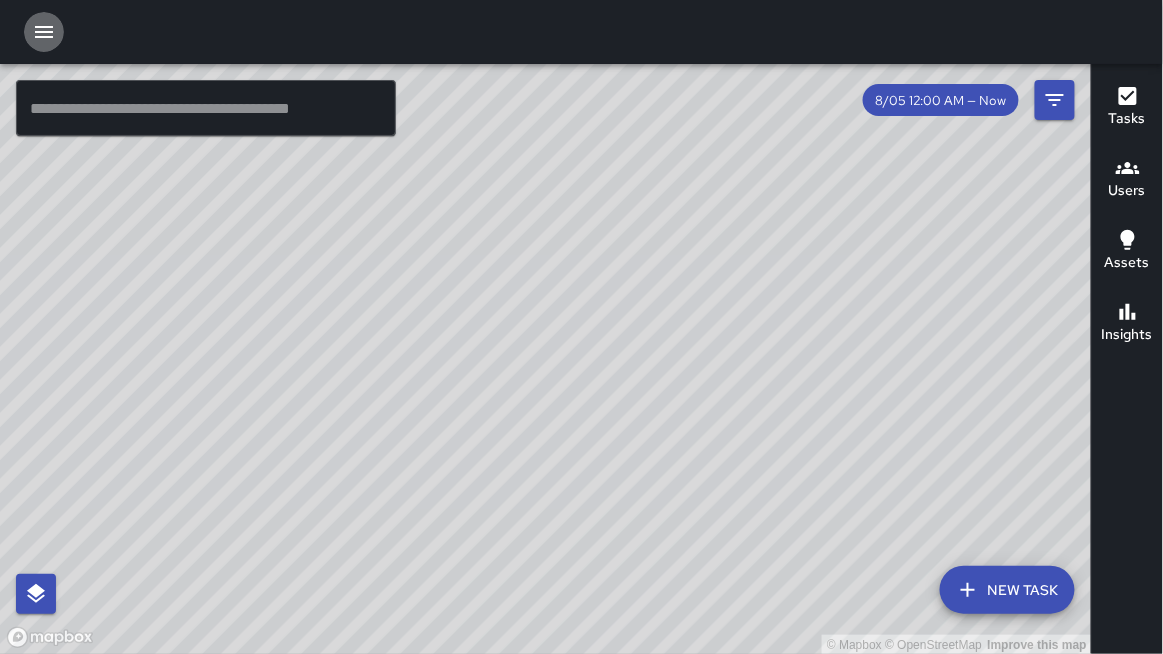 click 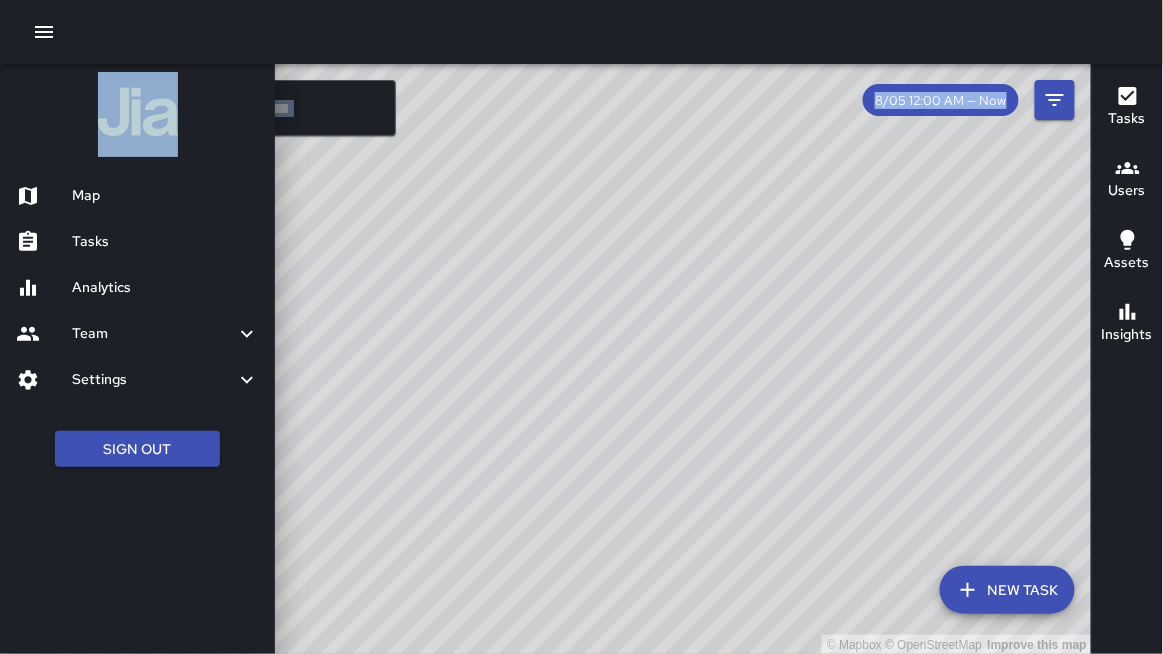 drag, startPoint x: 146, startPoint y: 15, endPoint x: 146, endPoint y: 549, distance: 534 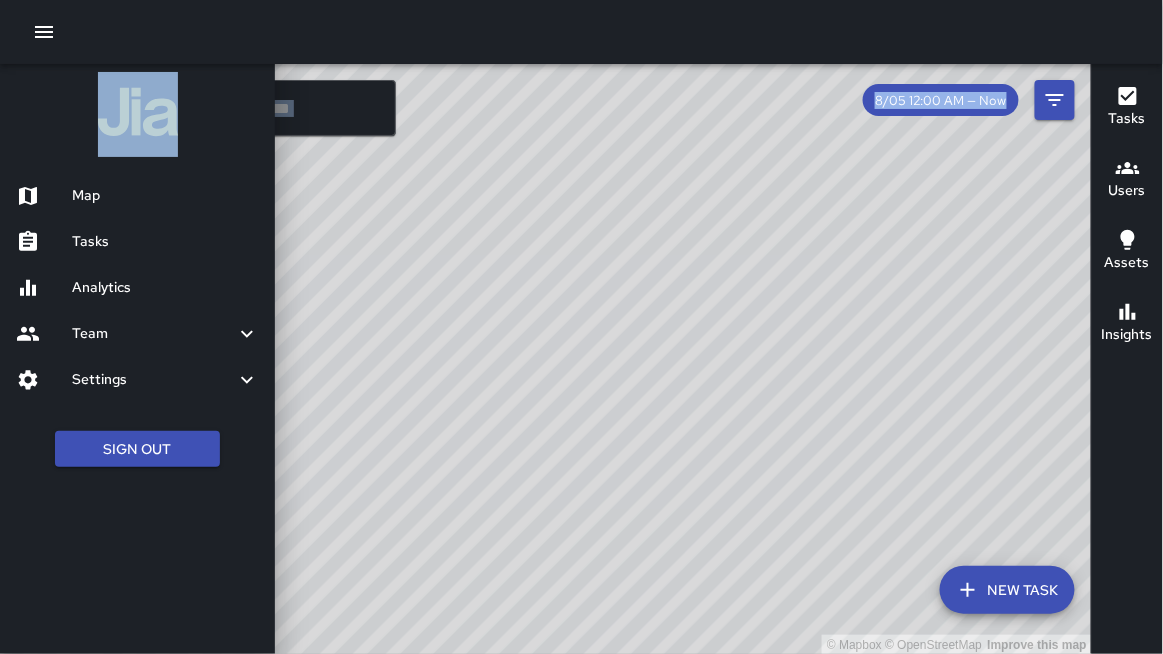 click at bounding box center (581, 32) 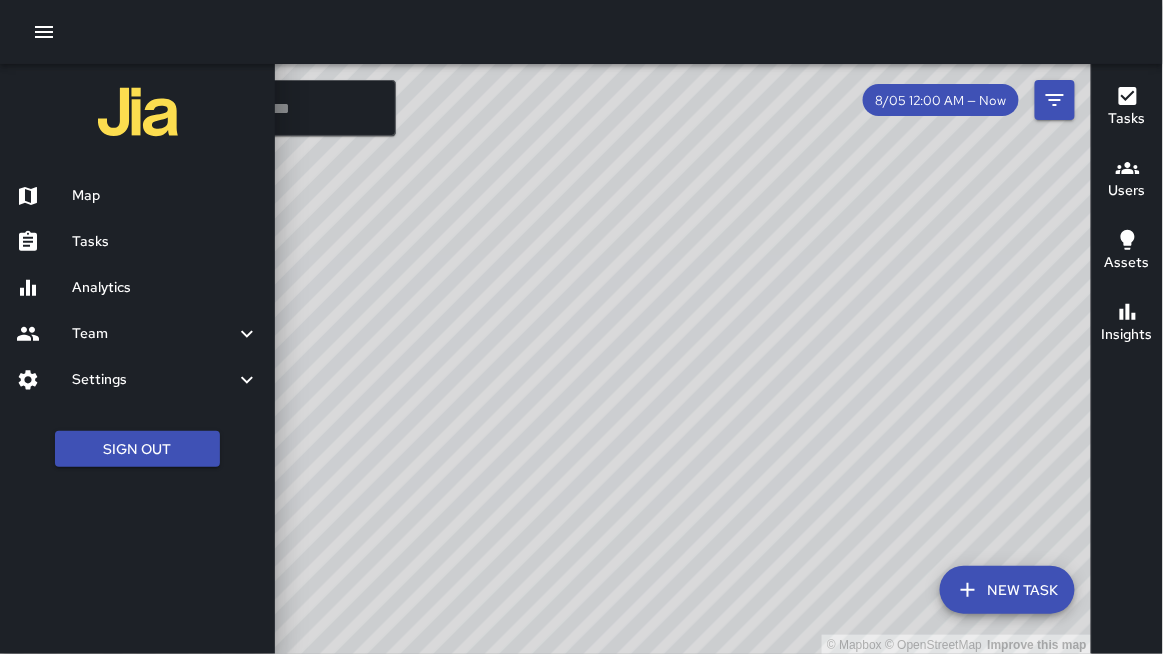 click at bounding box center (581, 32) 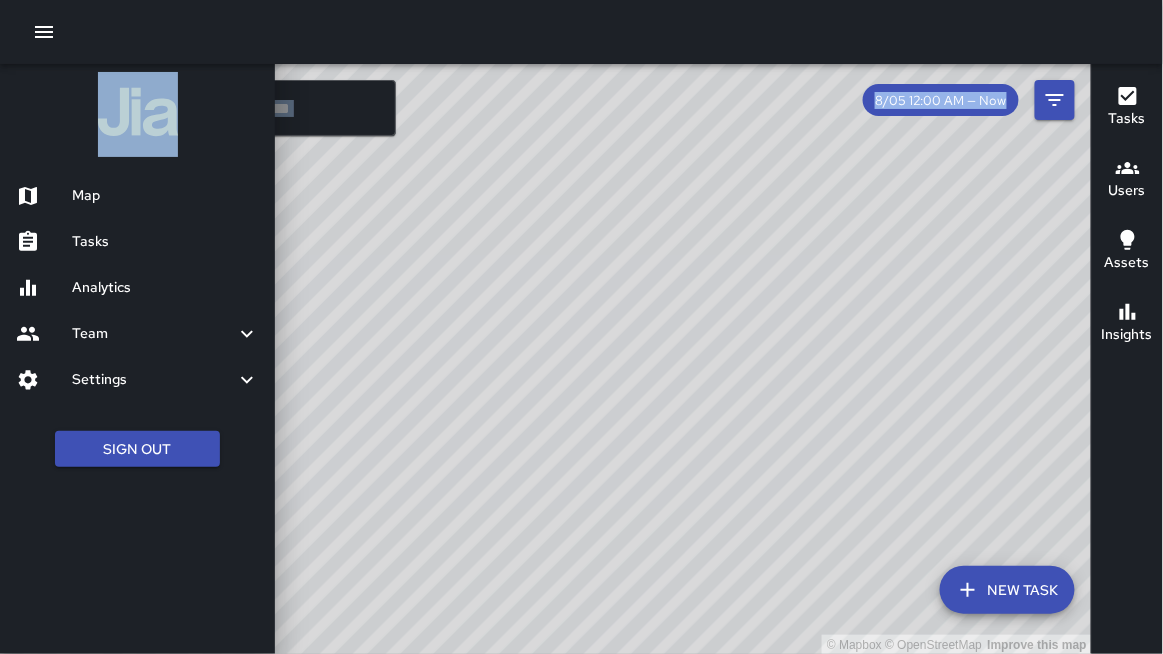 drag, startPoint x: 183, startPoint y: 7, endPoint x: 183, endPoint y: 541, distance: 534 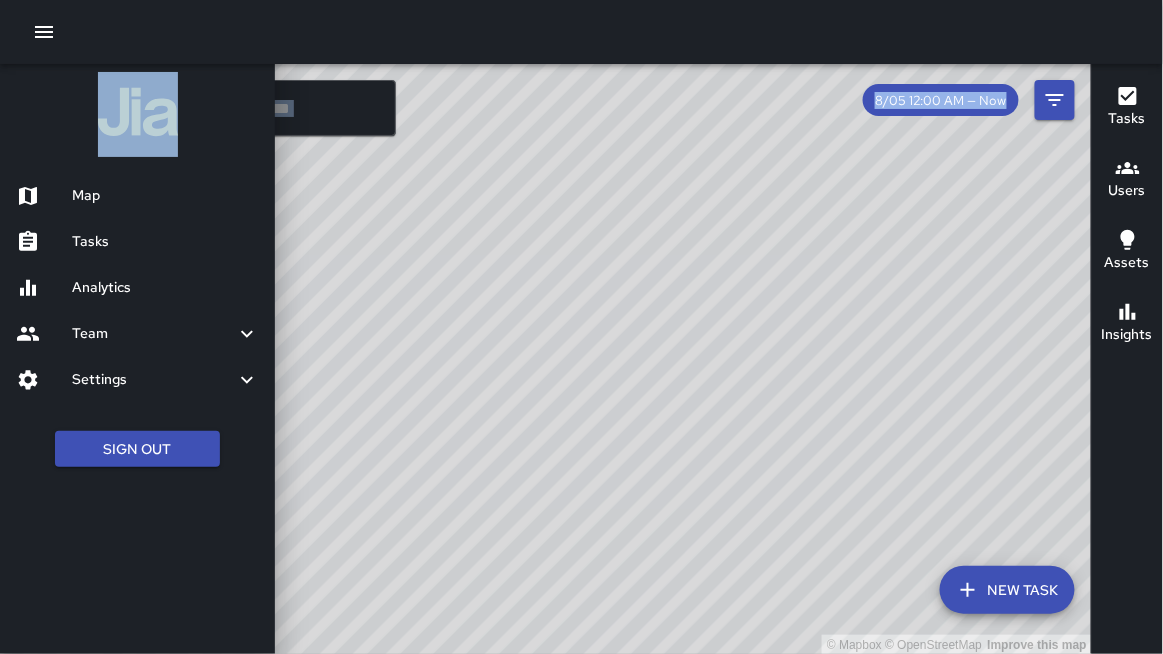 click at bounding box center [581, 32] 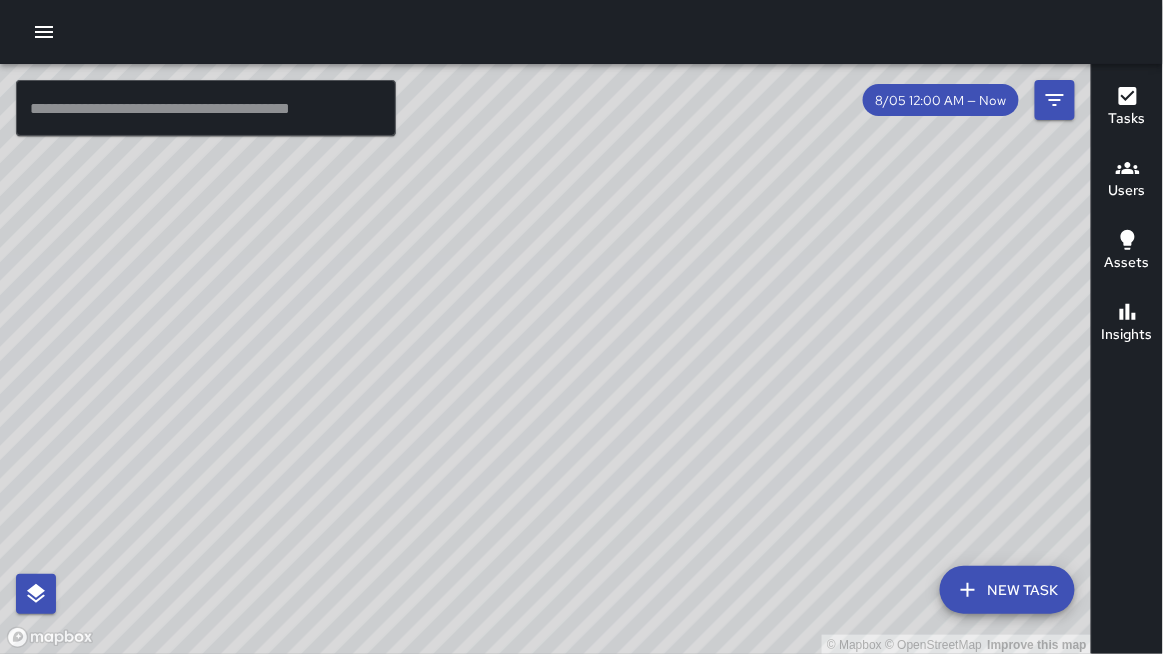 click at bounding box center (581, 32) 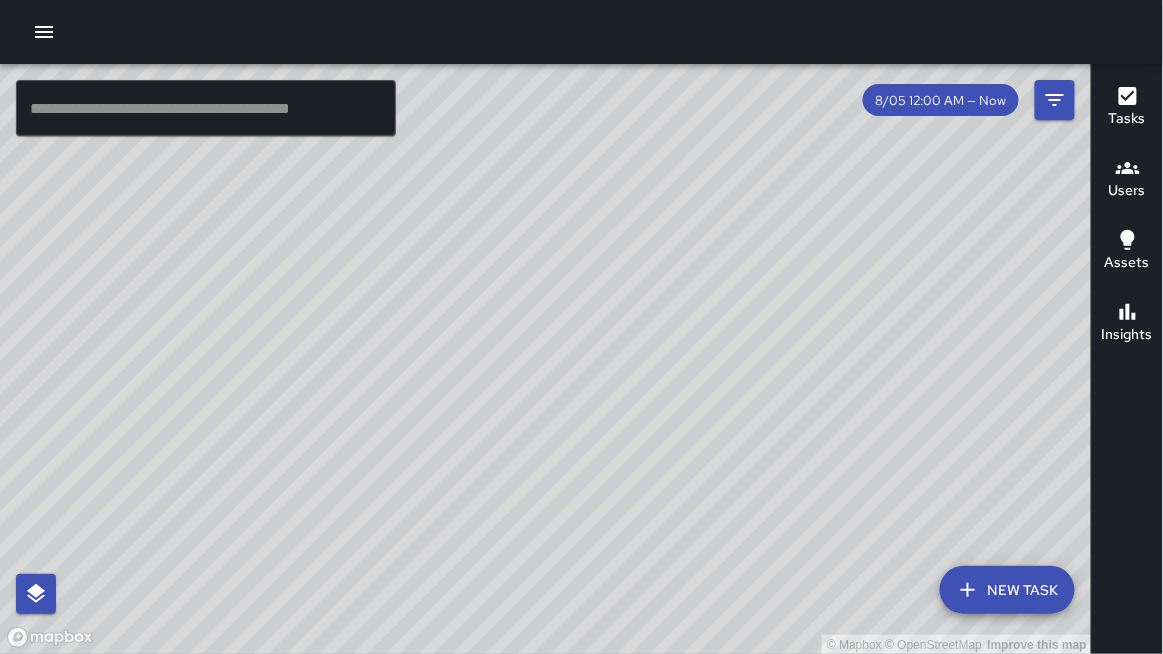 click at bounding box center (581, 32) 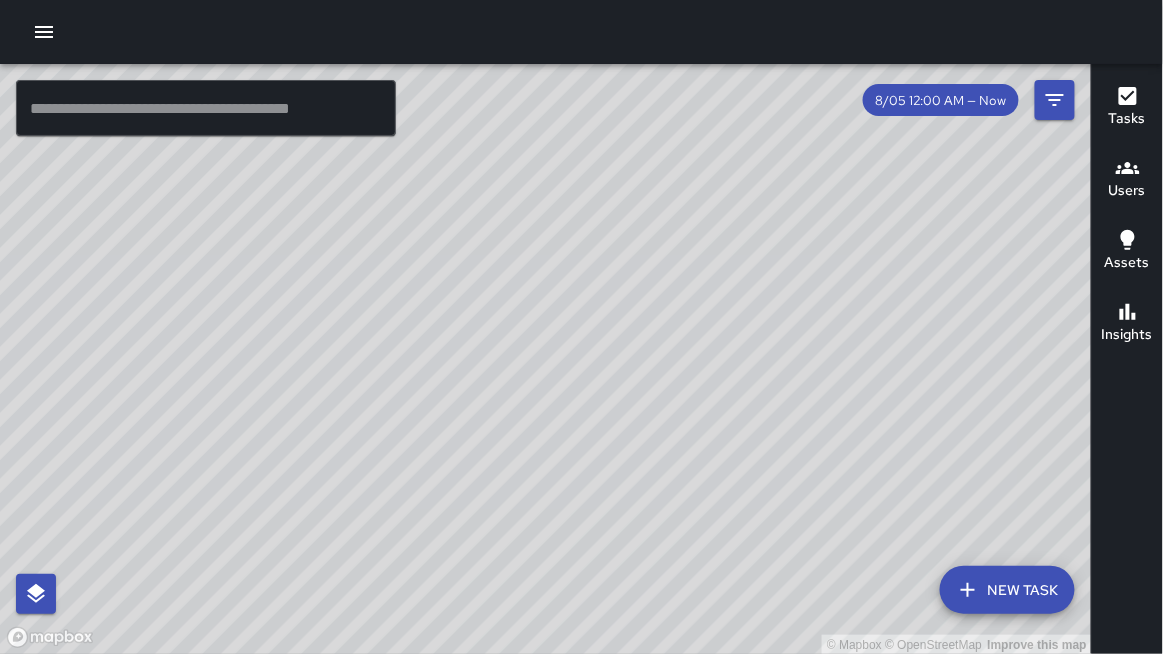 click at bounding box center (581, 32) 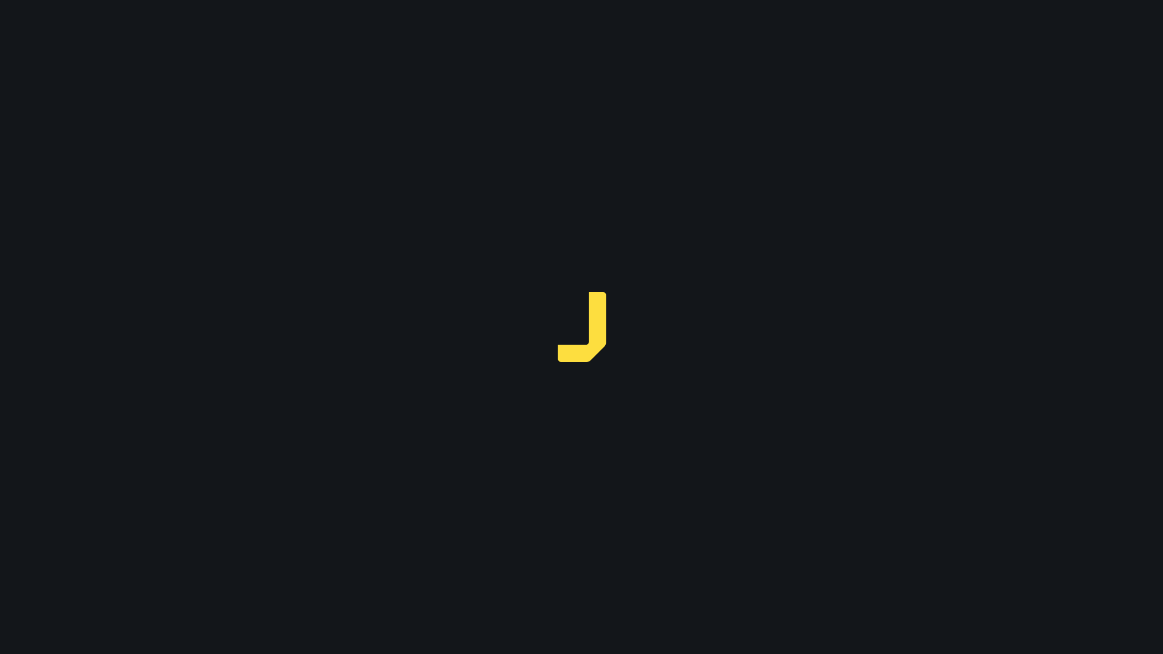 scroll, scrollTop: 0, scrollLeft: 0, axis: both 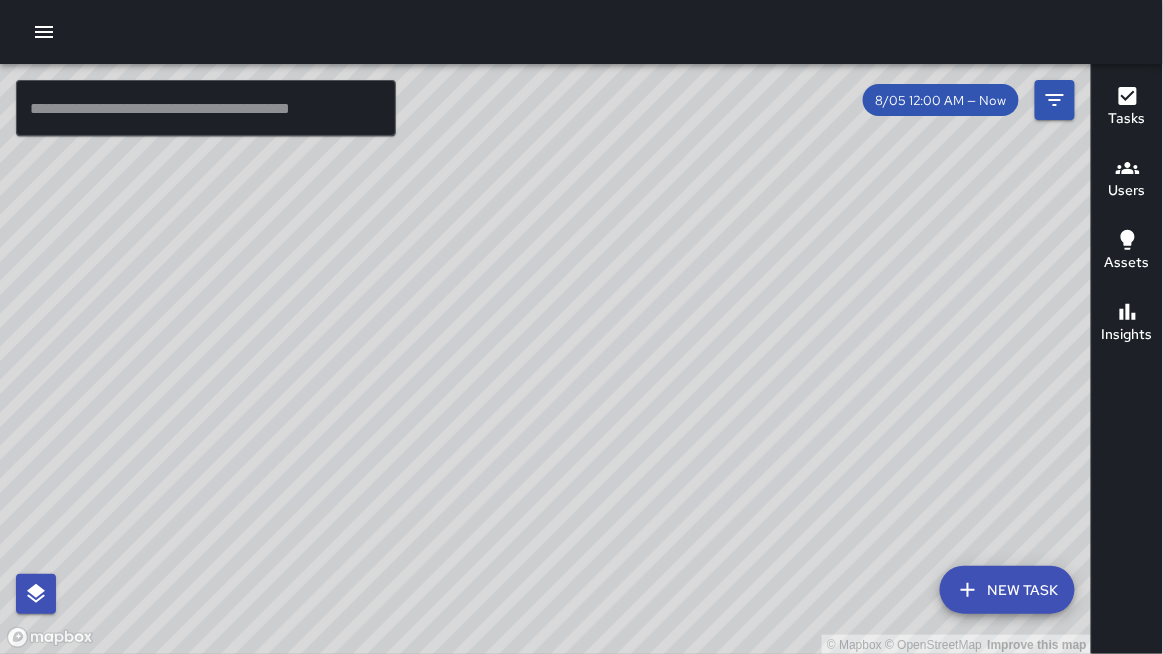 drag, startPoint x: 154, startPoint y: 274, endPoint x: 196, endPoint y: 285, distance: 43.416588 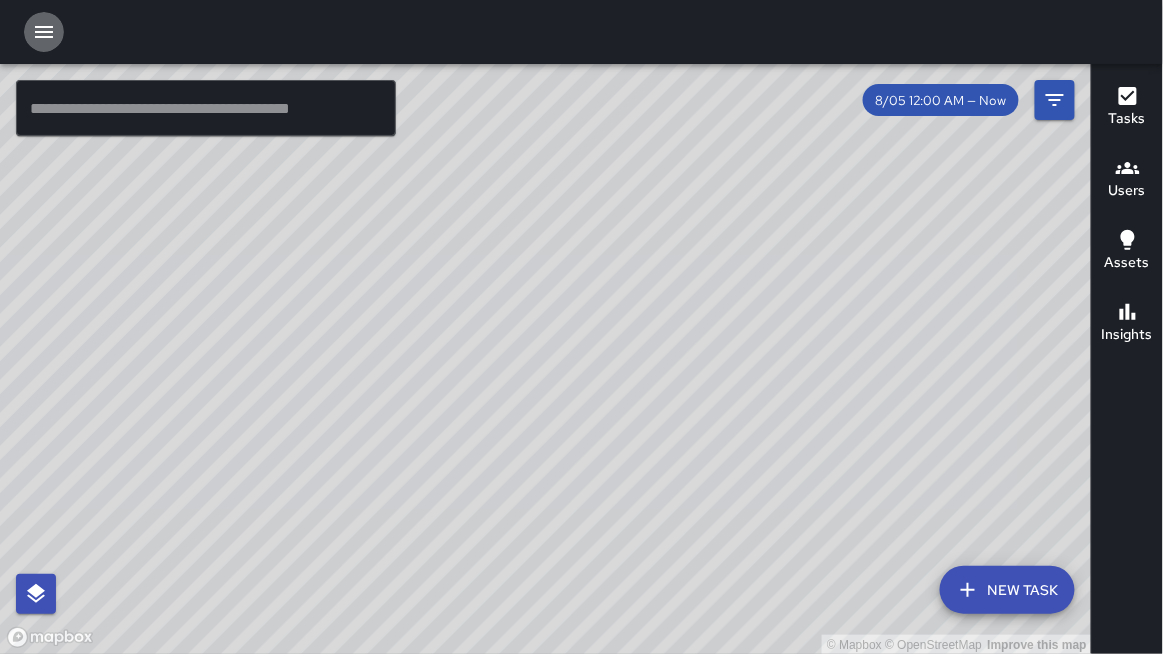 click 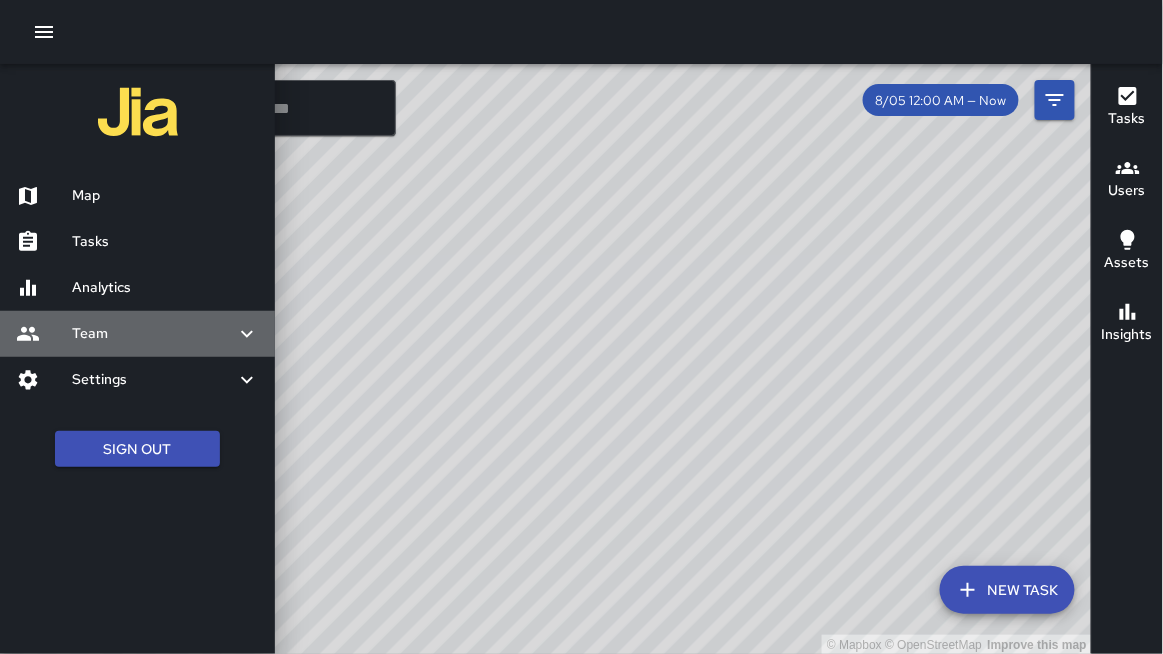 click on "Team" at bounding box center [153, 334] 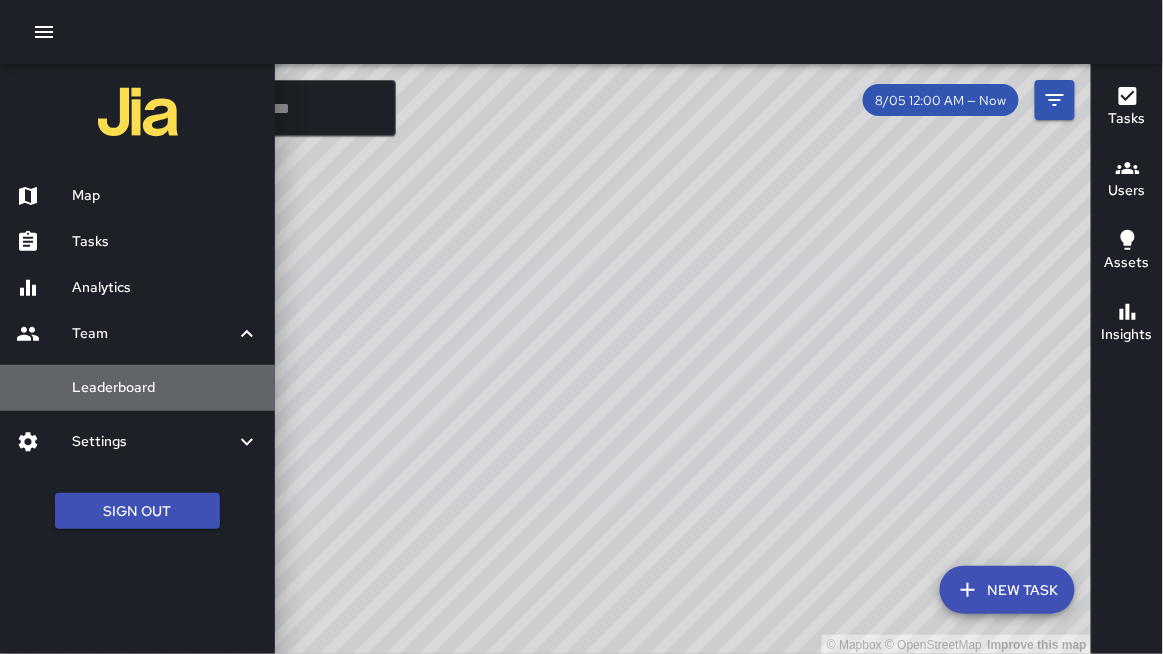 click on "Leaderboard" at bounding box center (165, 388) 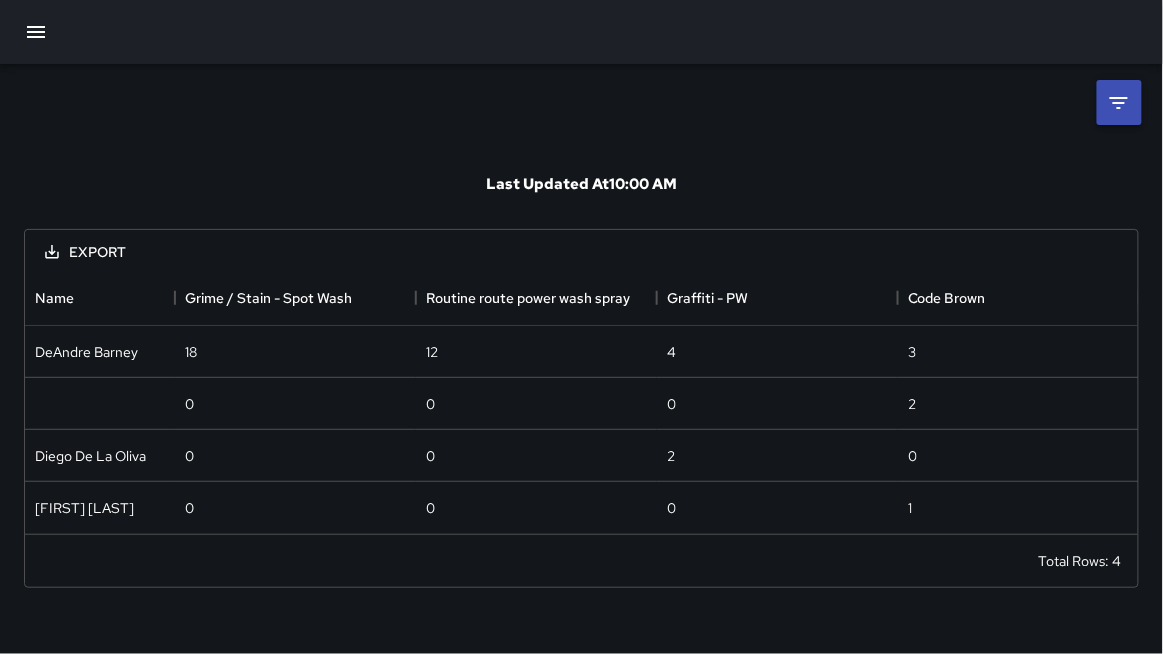 scroll, scrollTop: 0, scrollLeft: 1, axis: horizontal 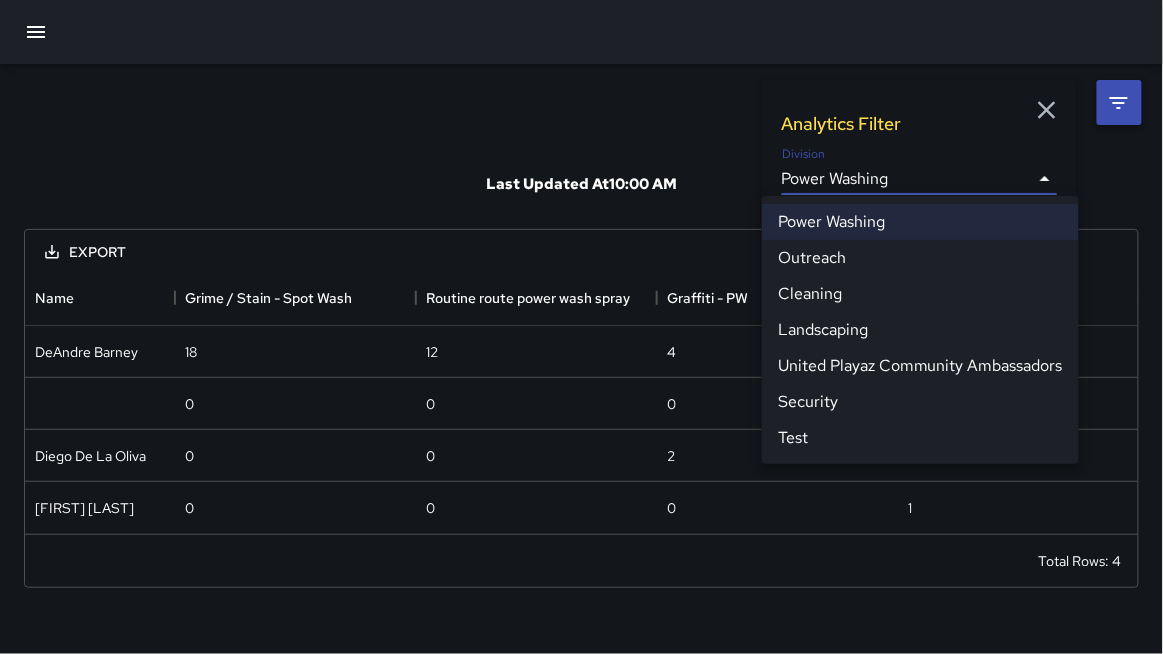 click on "**********" at bounding box center [581, 327] 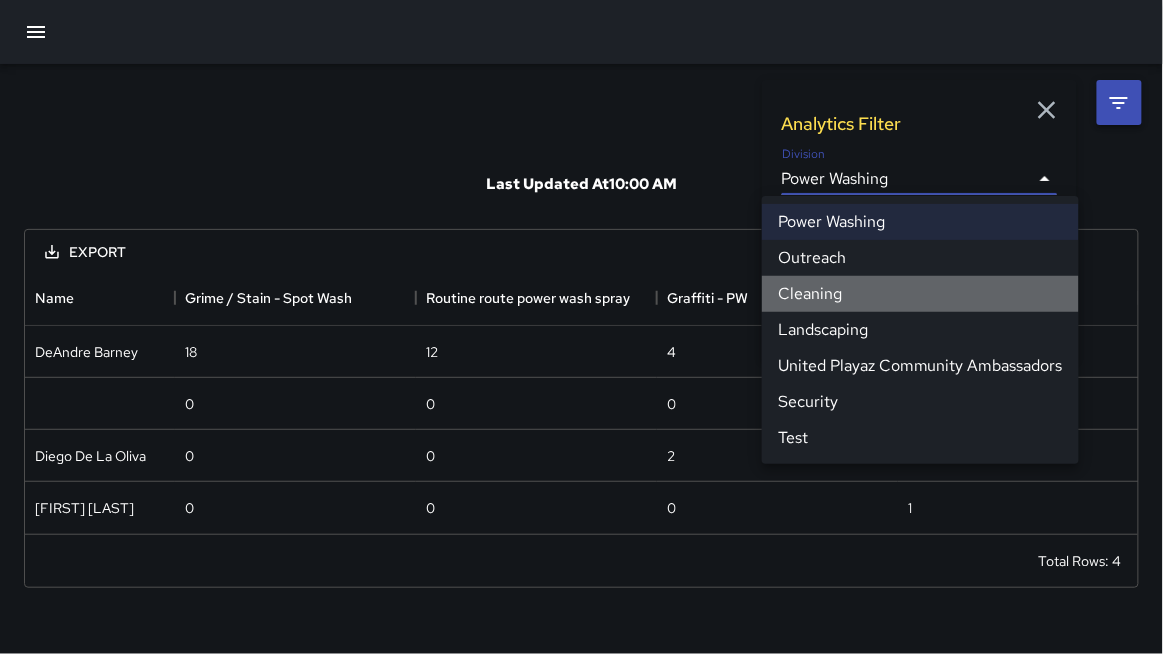 click on "Cleaning" at bounding box center [920, 294] 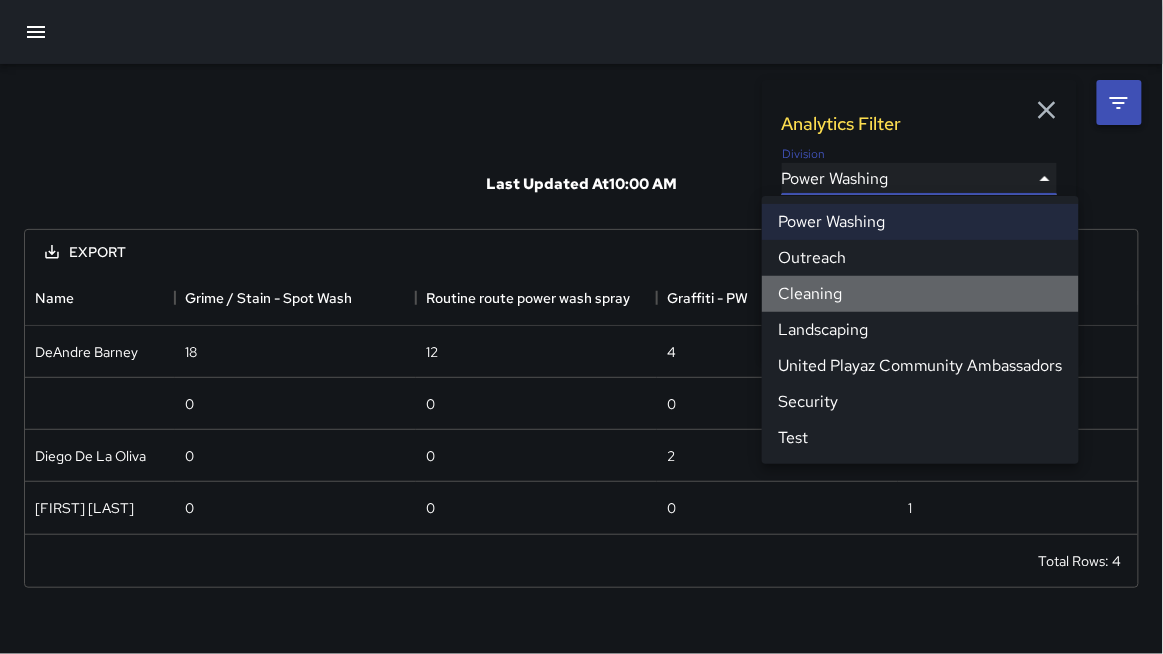 type on "**********" 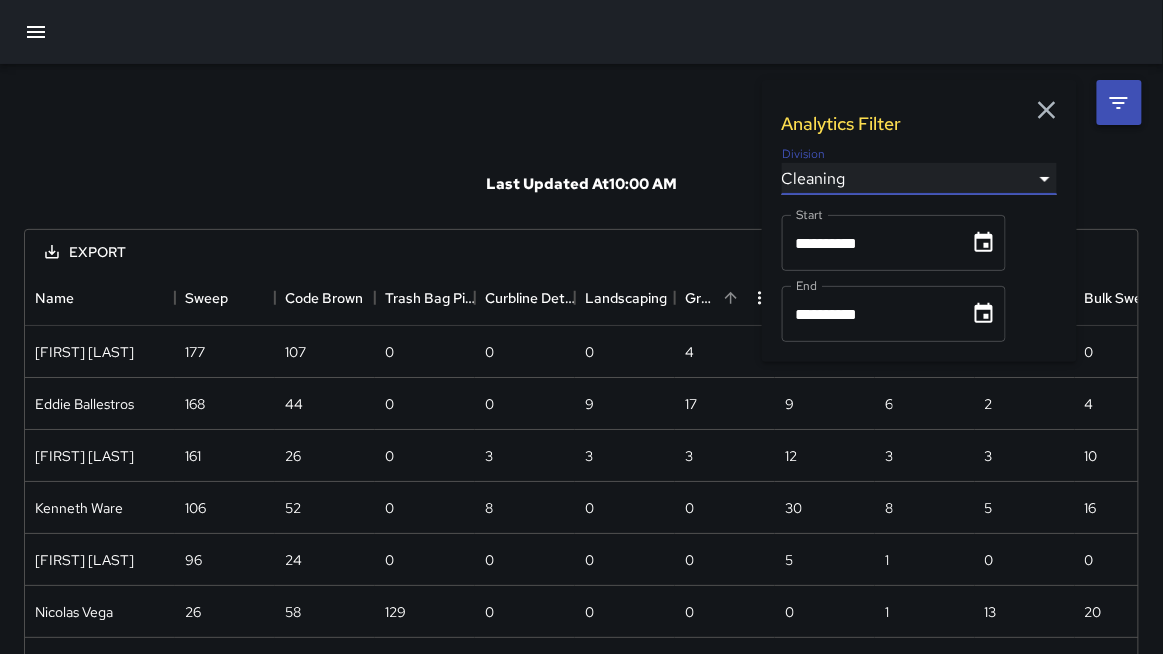 scroll, scrollTop: 0, scrollLeft: 1, axis: horizontal 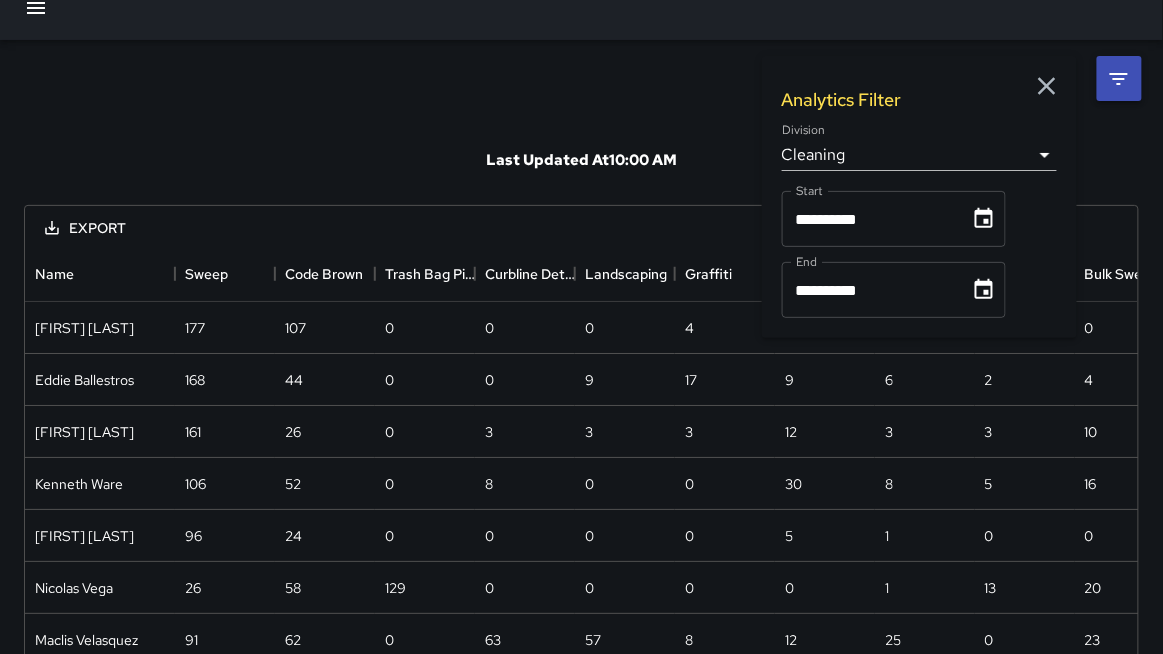 click 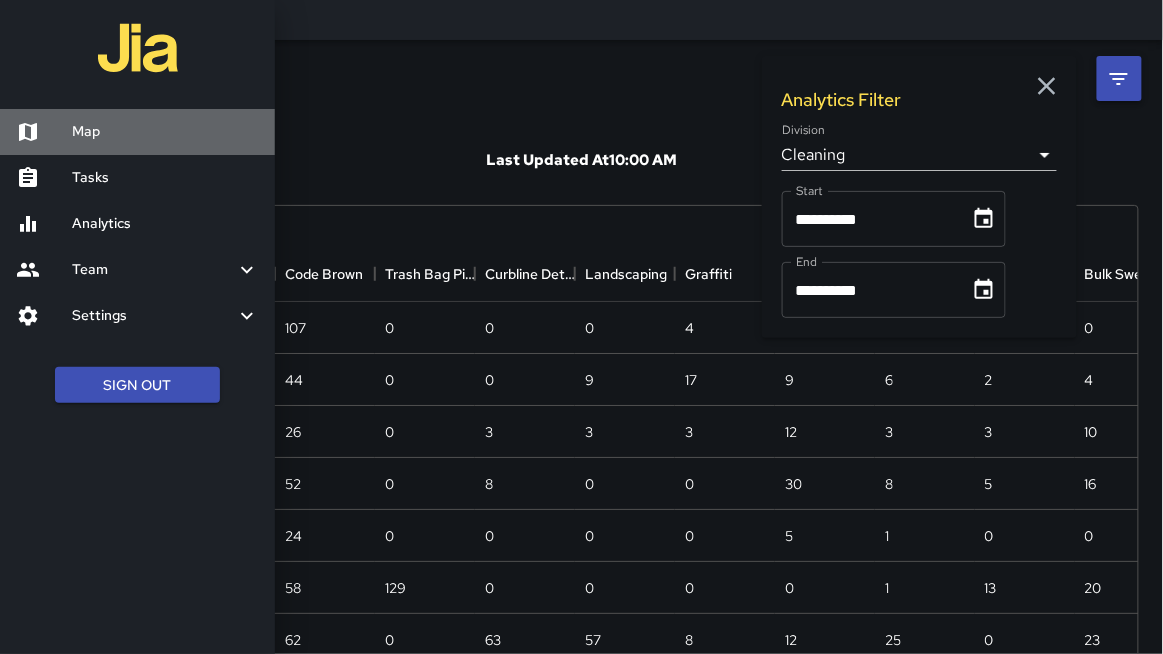 click on "Map" at bounding box center [165, 132] 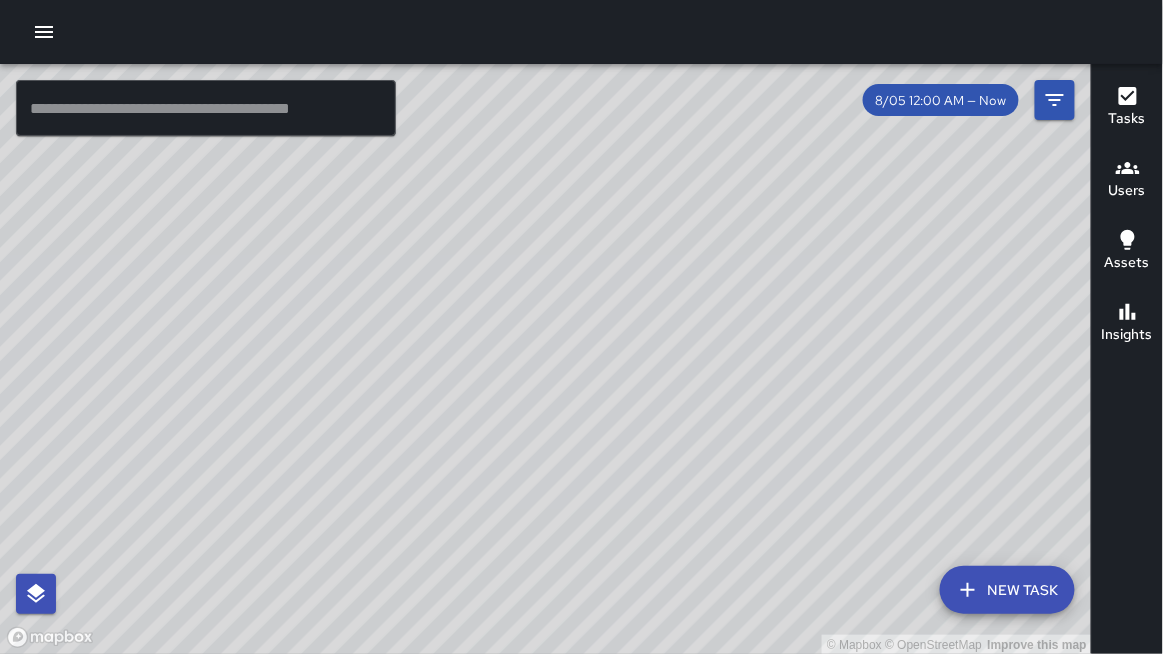 drag, startPoint x: 168, startPoint y: 327, endPoint x: 231, endPoint y: 319, distance: 63.505905 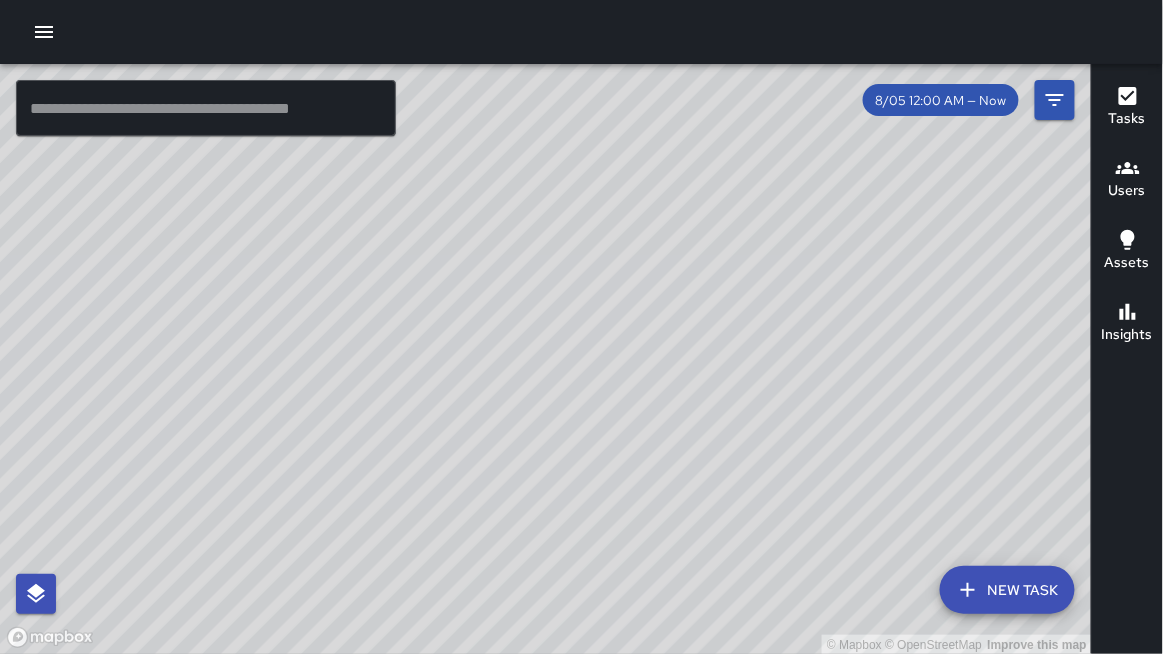 click on "© Mapbox   © OpenStreetMap   Improve this map" at bounding box center [546, 359] 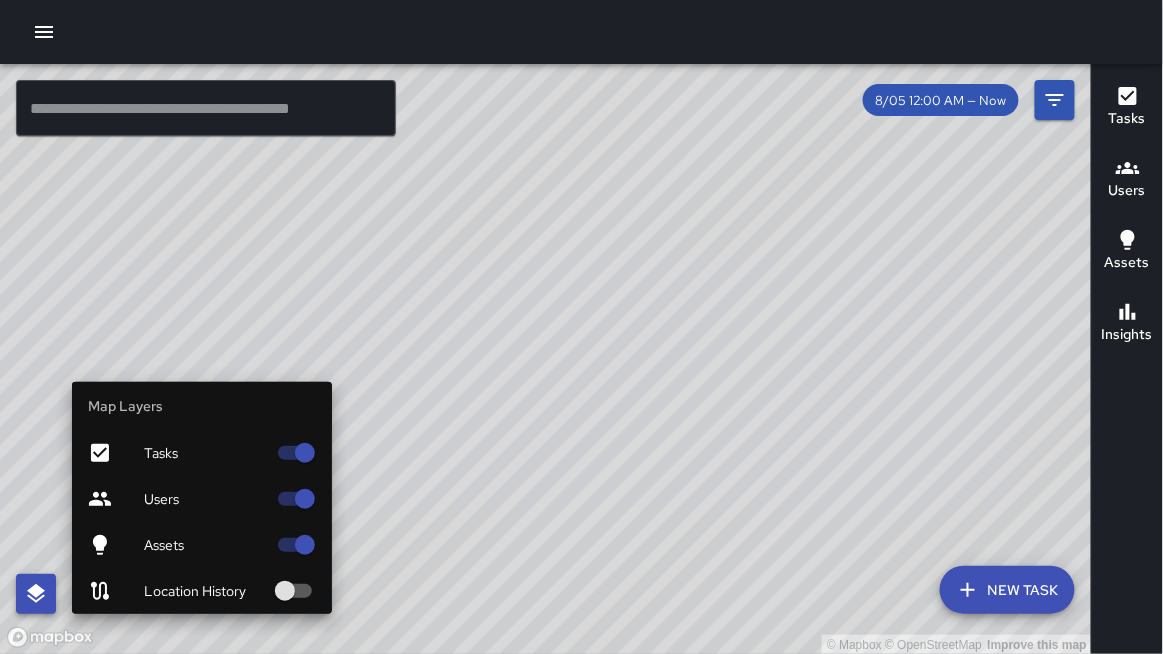 click 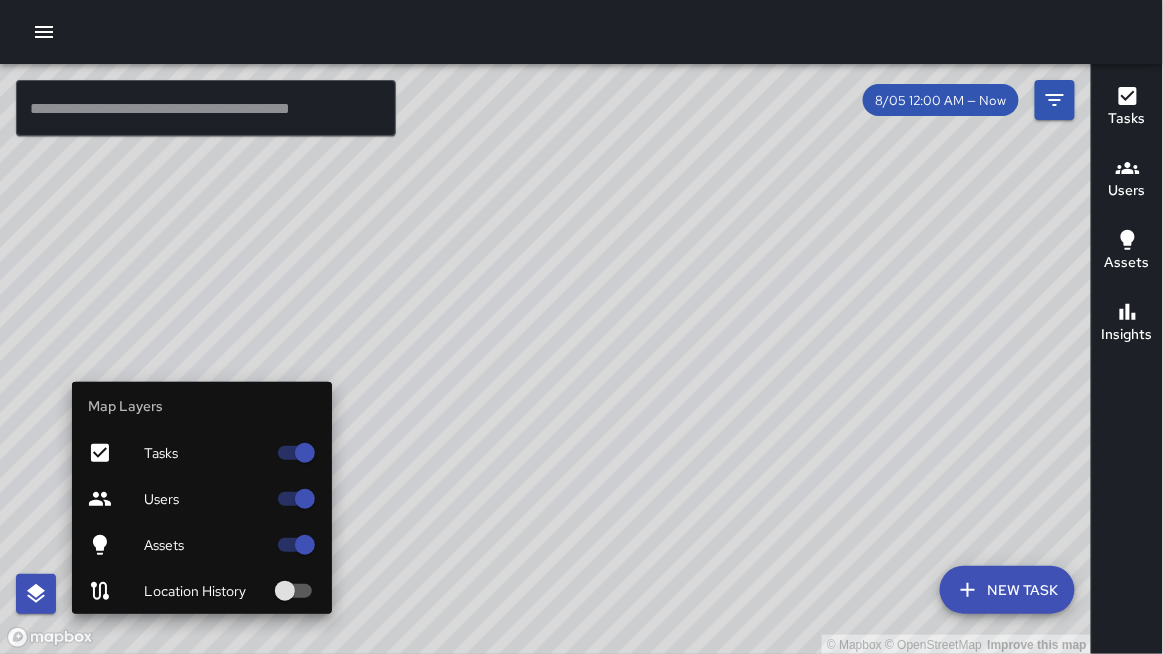 click on "Assets" at bounding box center (205, 545) 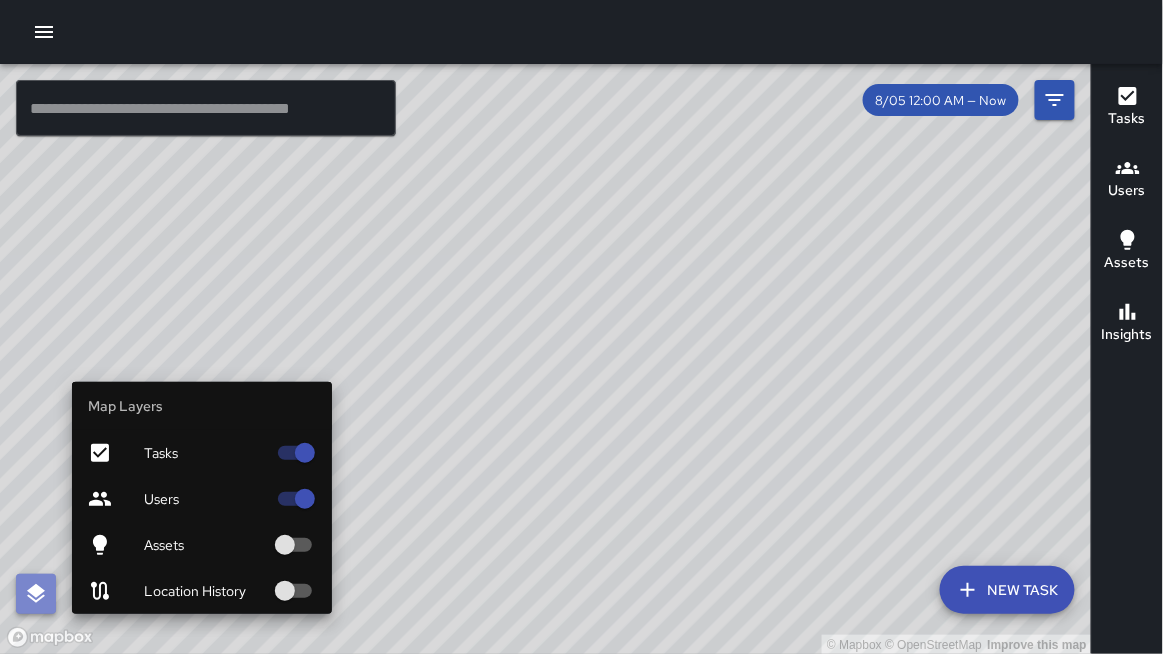 click 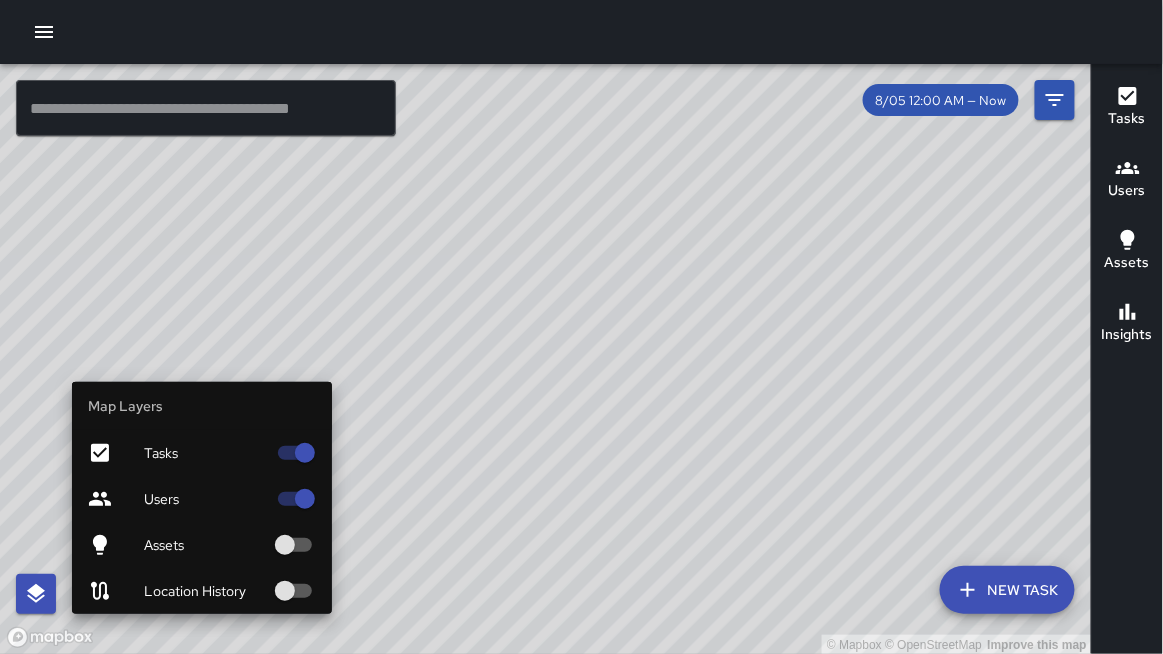 click on "Map Layers Tasks Users Assets Location History" at bounding box center (174, 498) 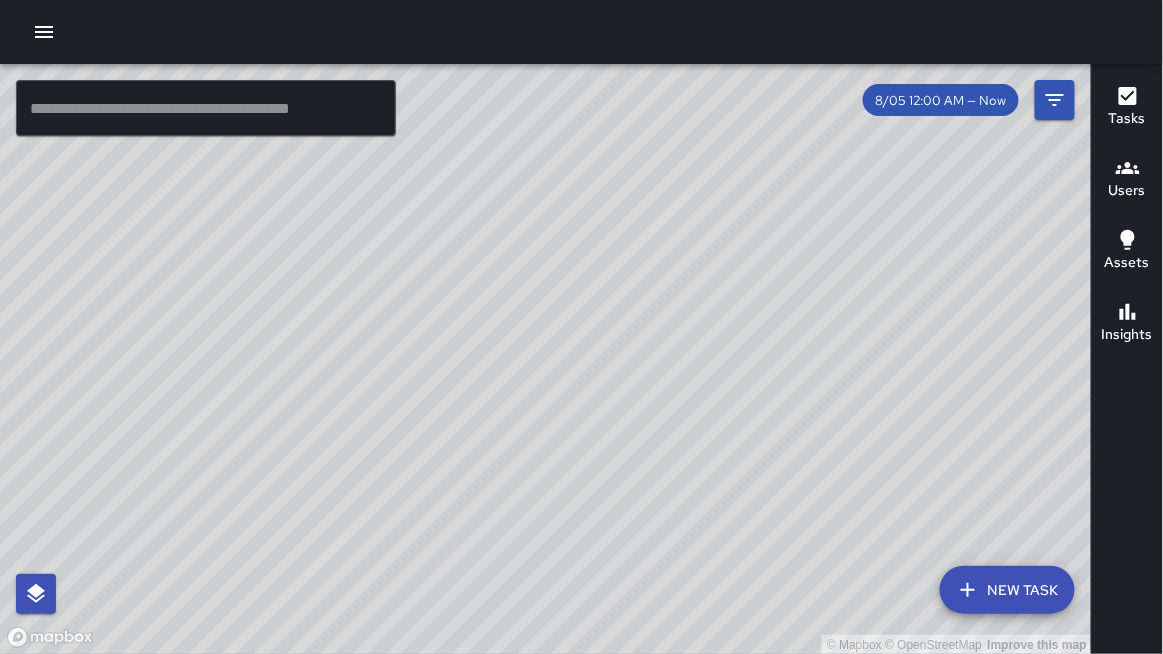 drag, startPoint x: 663, startPoint y: 371, endPoint x: 685, endPoint y: 651, distance: 280.86295 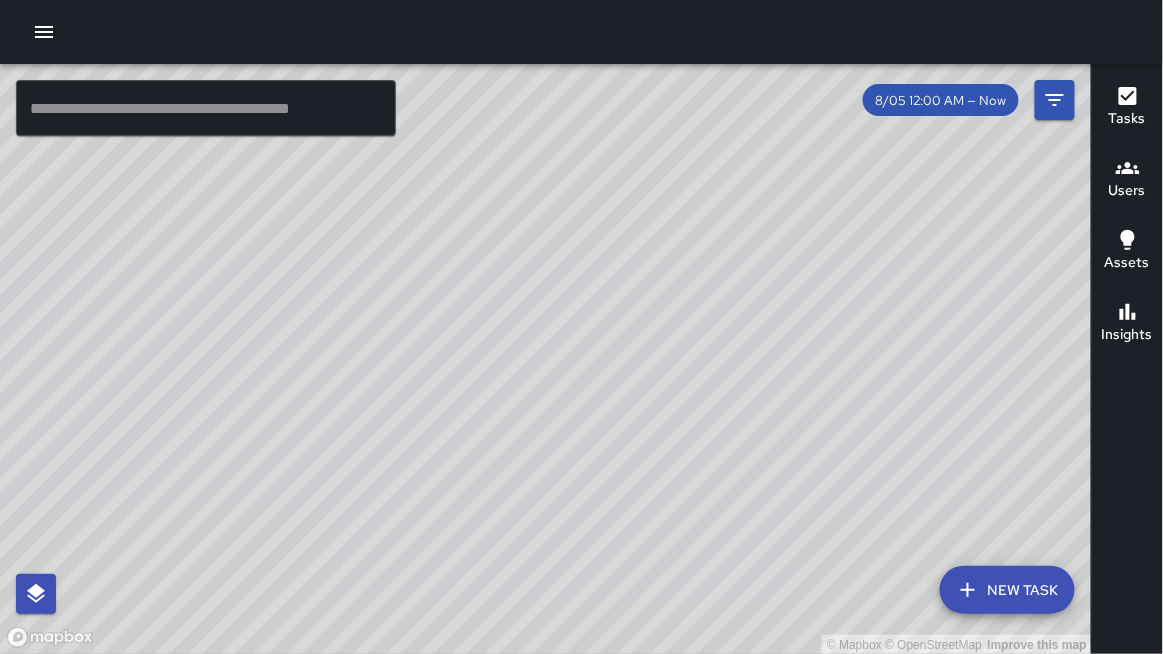 drag, startPoint x: 754, startPoint y: 233, endPoint x: 748, endPoint y: 422, distance: 189.09521 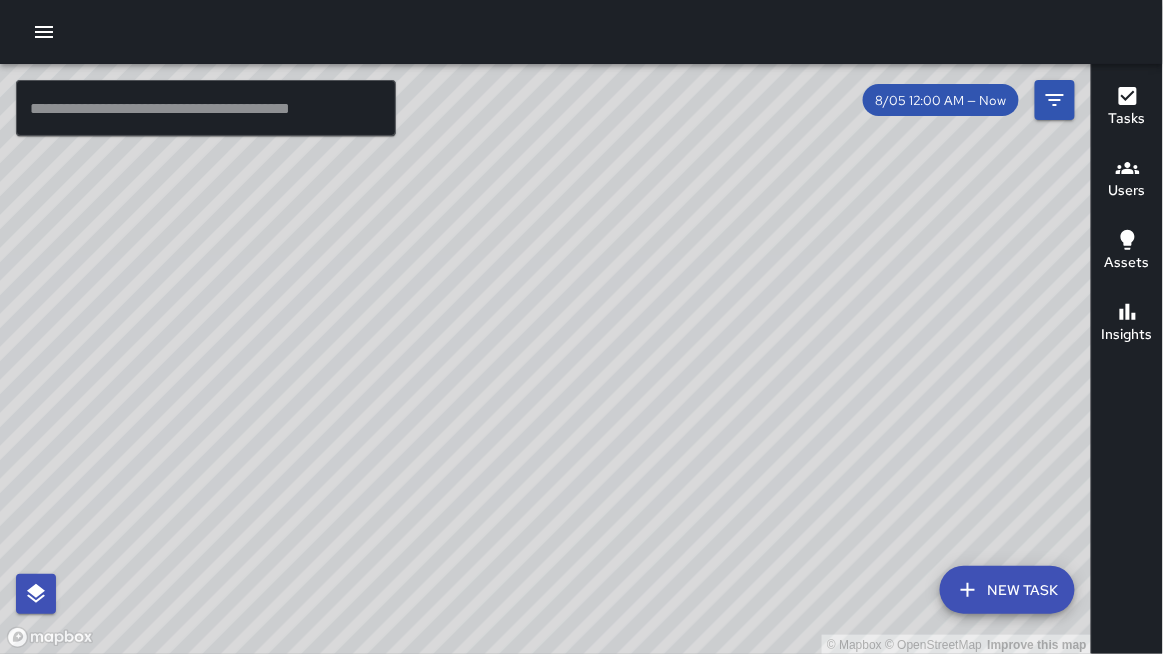 click on "© Mapbox   © OpenStreetMap   Improve this map" at bounding box center (546, 359) 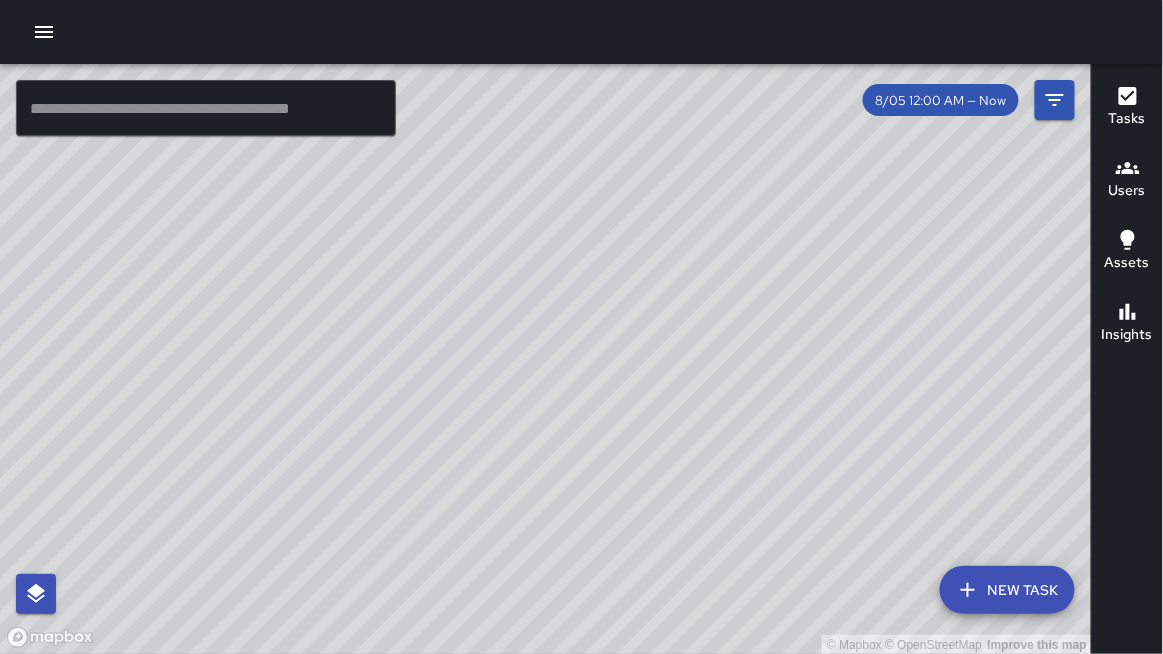 drag, startPoint x: 310, startPoint y: 327, endPoint x: 551, endPoint y: 429, distance: 261.69638 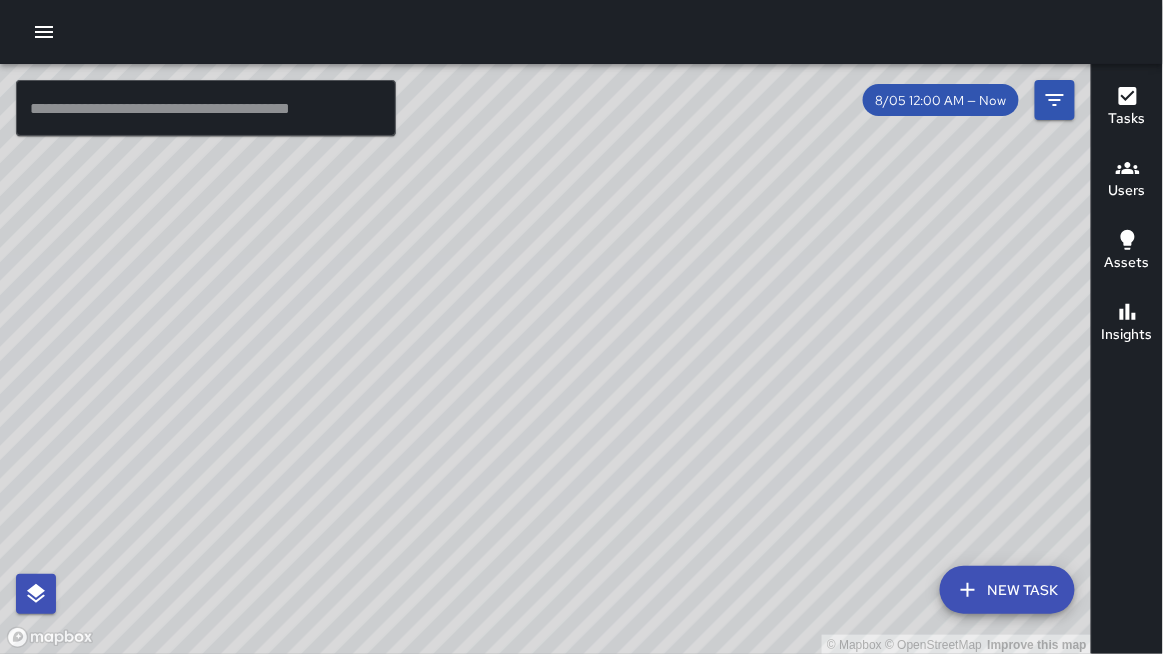 click on "© Mapbox   © OpenStreetMap   Improve this map" at bounding box center (546, 359) 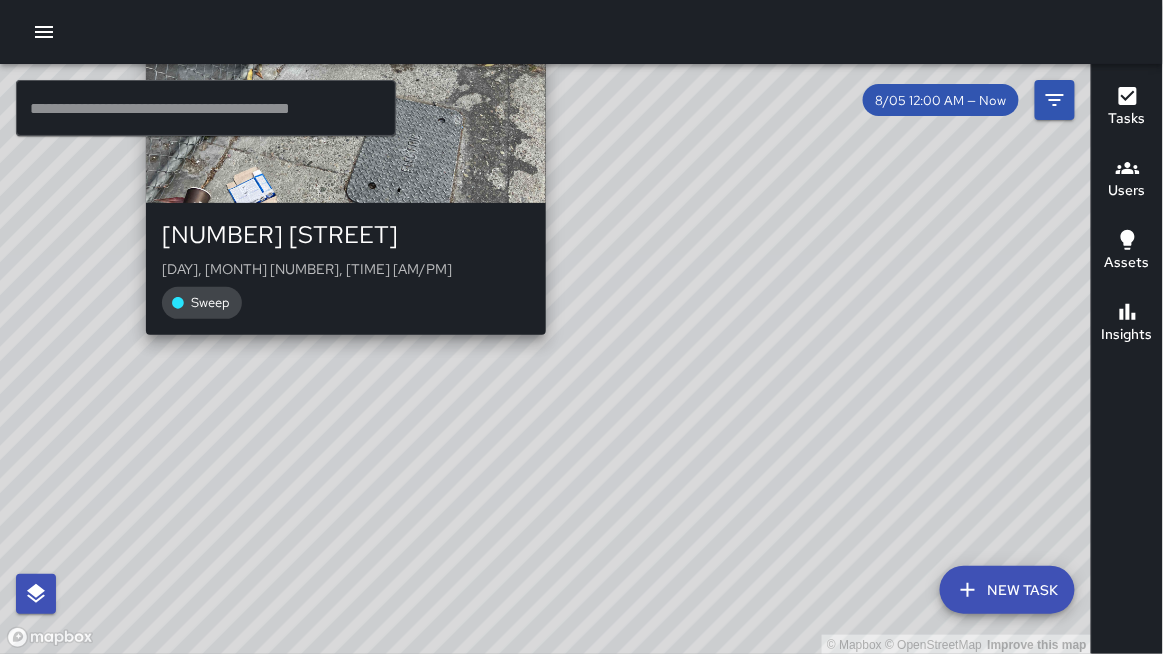 drag, startPoint x: 135, startPoint y: 368, endPoint x: 357, endPoint y: 341, distance: 223.63586 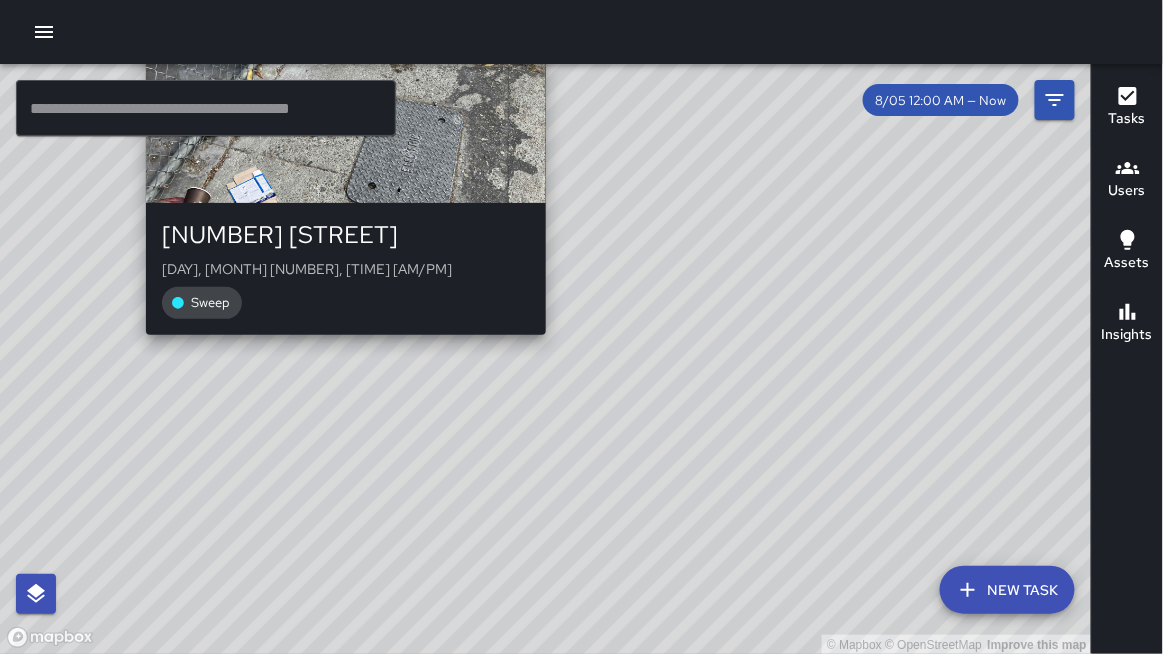 click on "[INITIALS] [FIRST] [LAST] [NUMBER] [STREET] [DAY], [MONTH] [NUMBER], [TIME] [AM/PM] [ACTIVITY]" at bounding box center (346, 163) 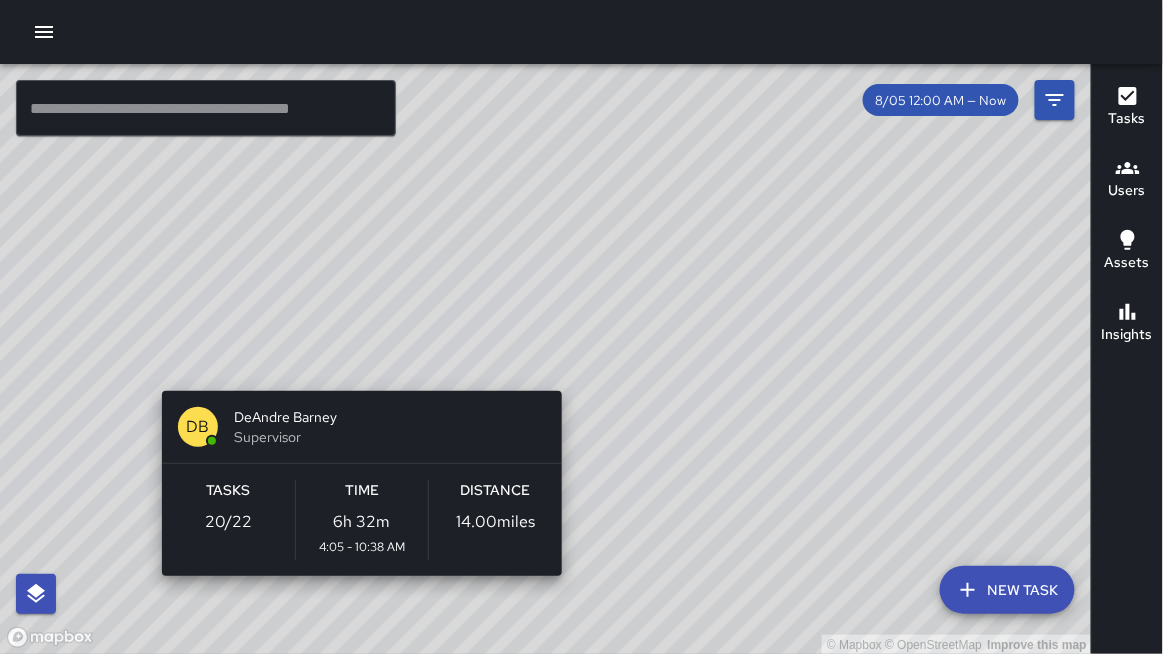 drag, startPoint x: 358, startPoint y: 370, endPoint x: 355, endPoint y: 360, distance: 10.440307 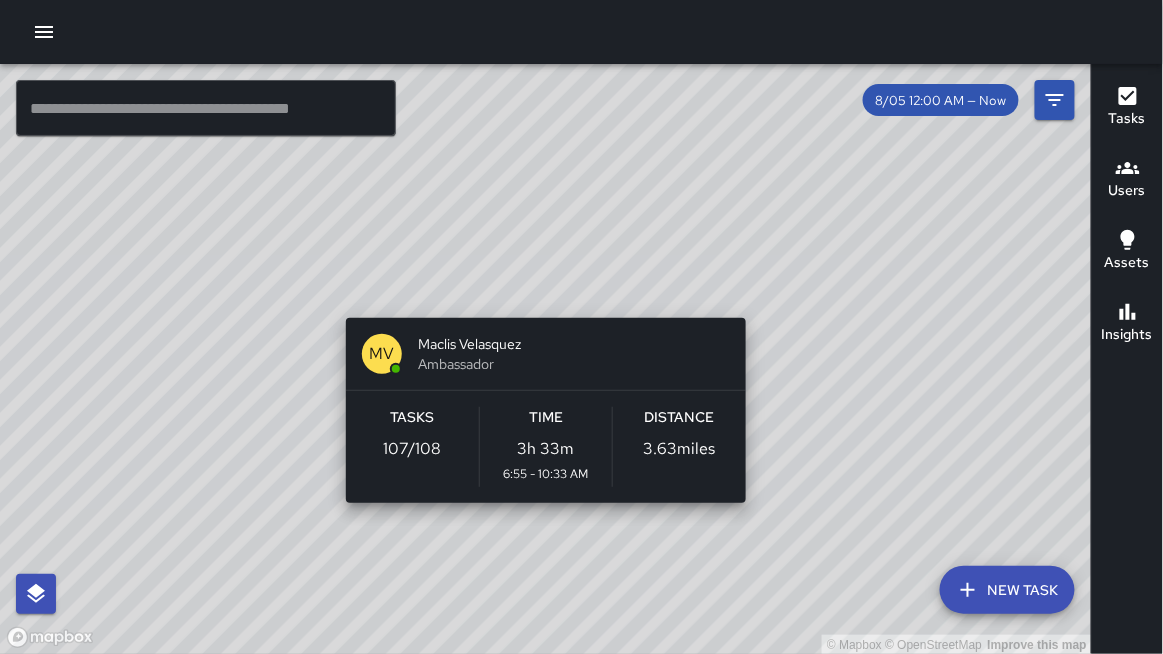 drag, startPoint x: 722, startPoint y: 553, endPoint x: 749, endPoint y: 289, distance: 265.37708 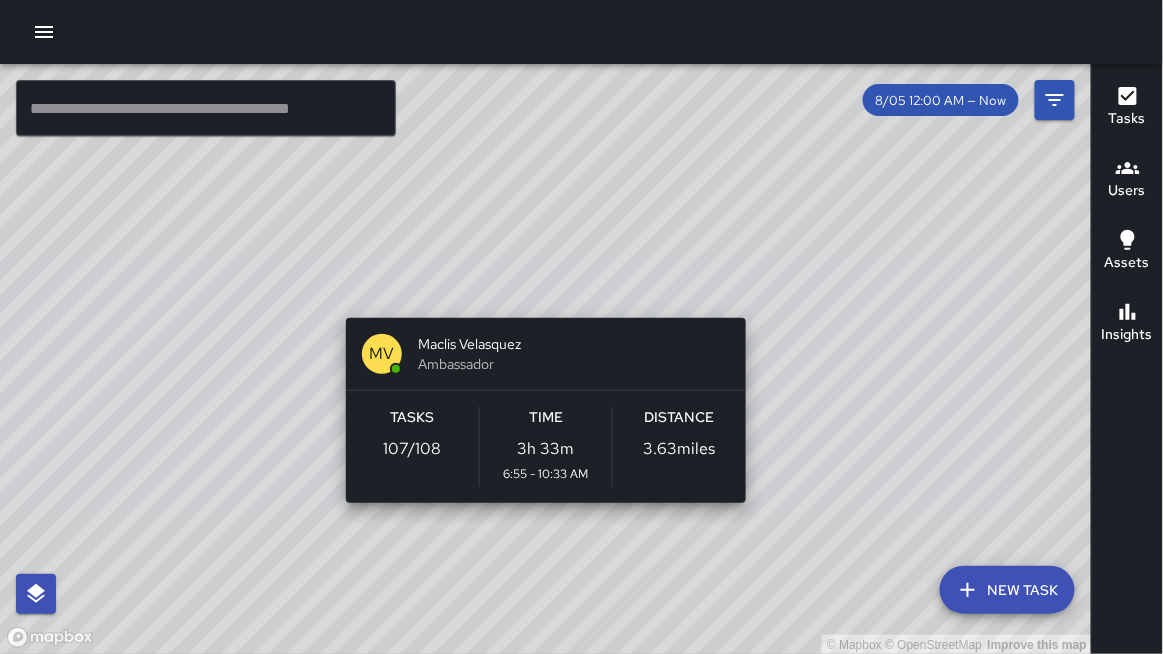 click on "© Mapbox   © OpenStreetMap   Improve this map MV [FIRST] [LAST] Ambassador Tasks 107  /  108 Time 3h 33m 6:55 - 10:33 AM Distance 3.63  miles" at bounding box center [546, 359] 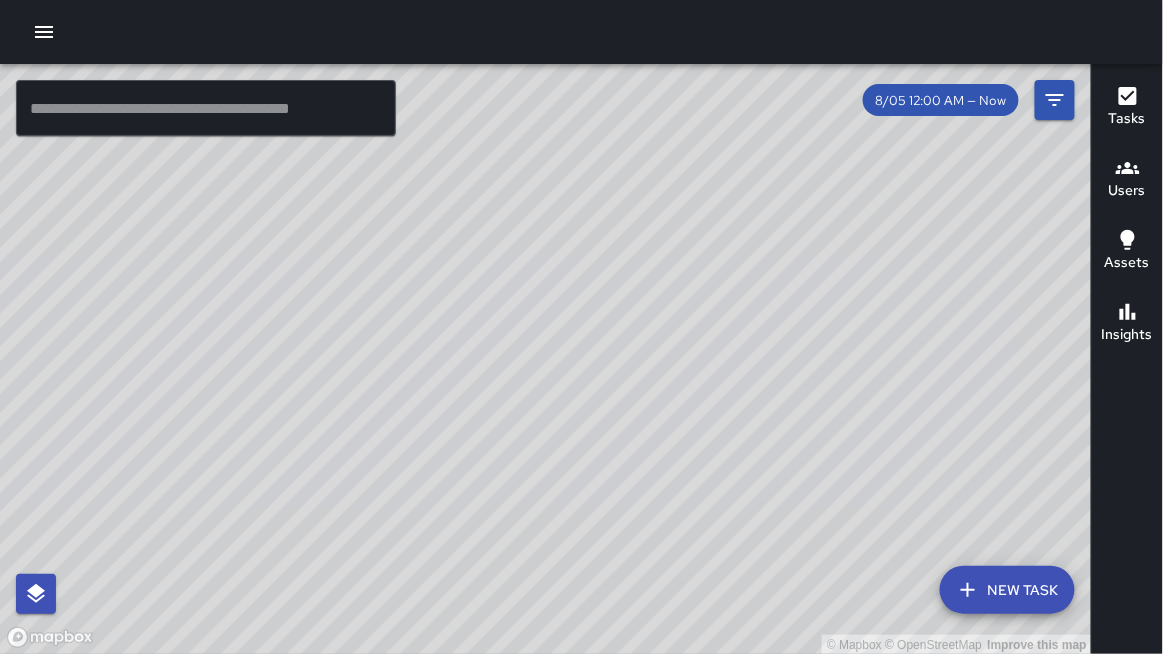drag, startPoint x: 586, startPoint y: 506, endPoint x: 683, endPoint y: 235, distance: 287.83676 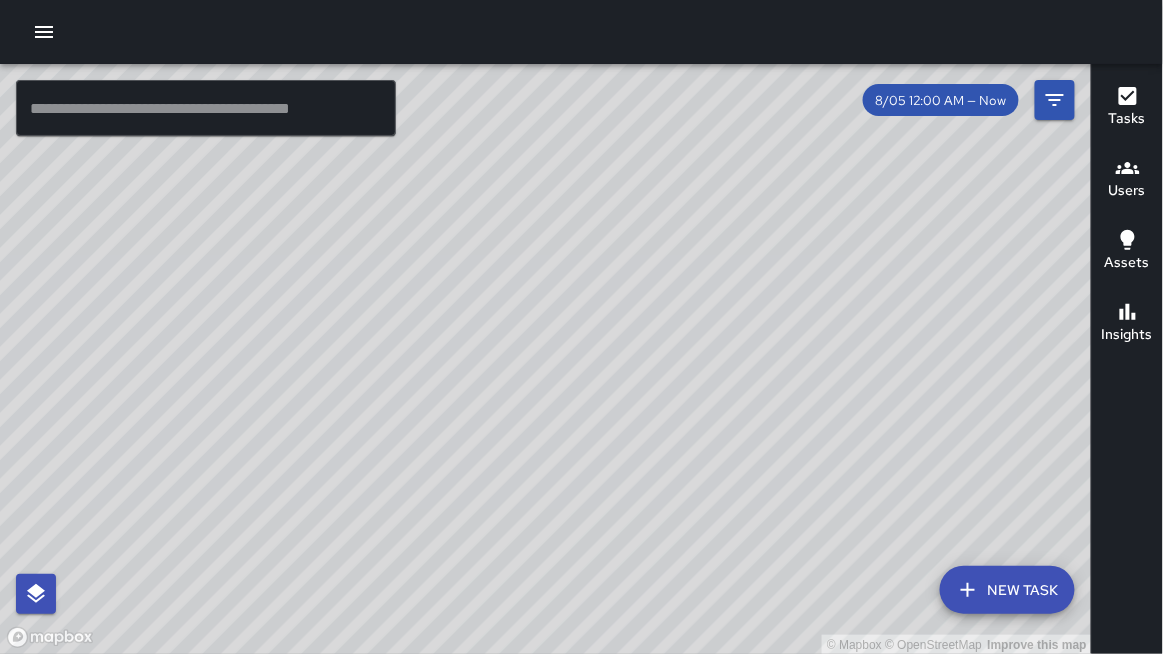 drag, startPoint x: 686, startPoint y: 183, endPoint x: 753, endPoint y: 366, distance: 194.87946 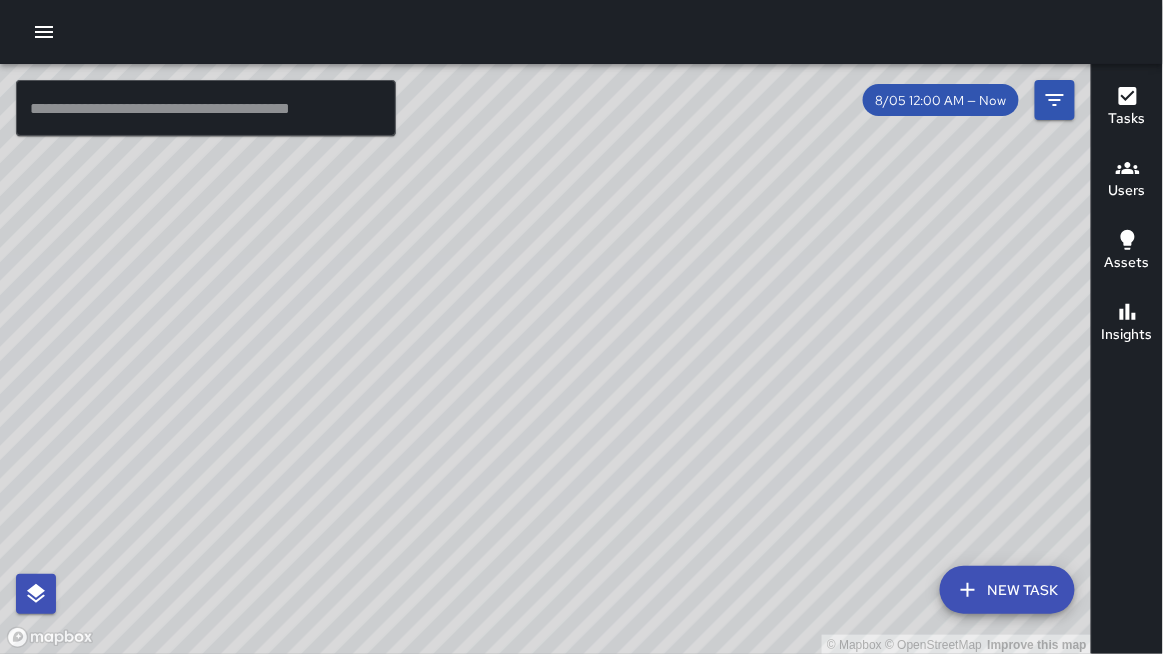 click on "© Mapbox   © OpenStreetMap   Improve this map" at bounding box center [546, 359] 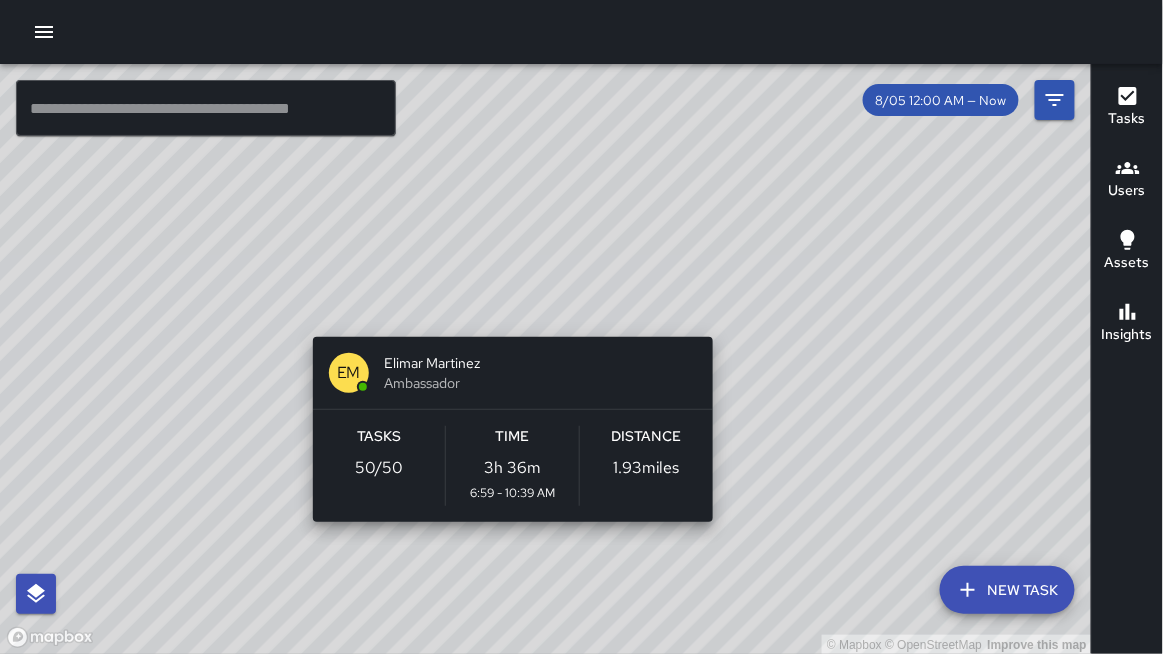 drag, startPoint x: 651, startPoint y: 190, endPoint x: 730, endPoint y: 317, distance: 149.56604 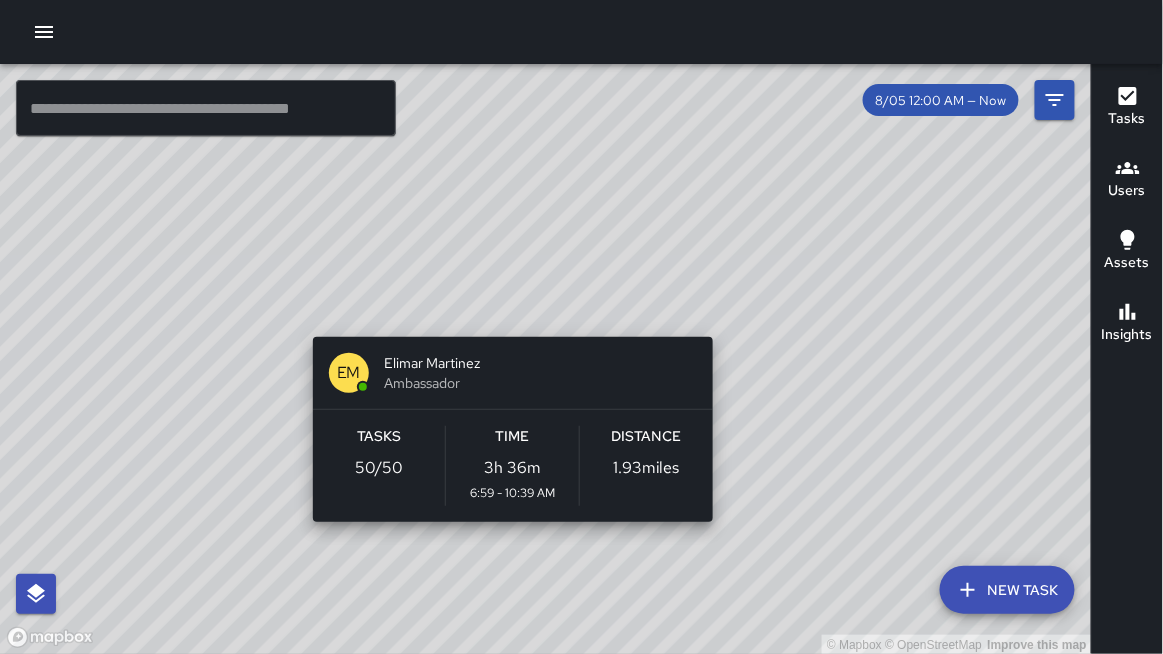 click on "© Mapbox   © OpenStreetMap   Improve this map EM [FIRST] [LAST] Ambassador Tasks 50  /  50 Time 3h 36m 6:59 - 10:39 AM Distance 1.93  miles" at bounding box center (546, 359) 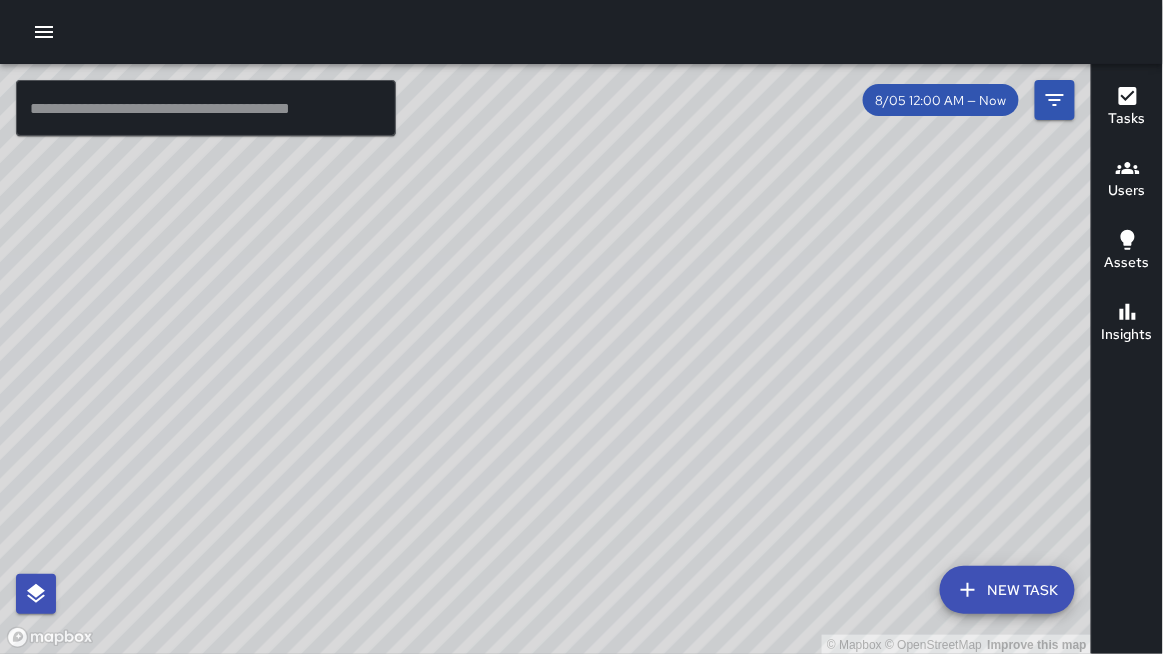 click on "© Mapbox   © OpenStreetMap   Improve this map" at bounding box center [546, 359] 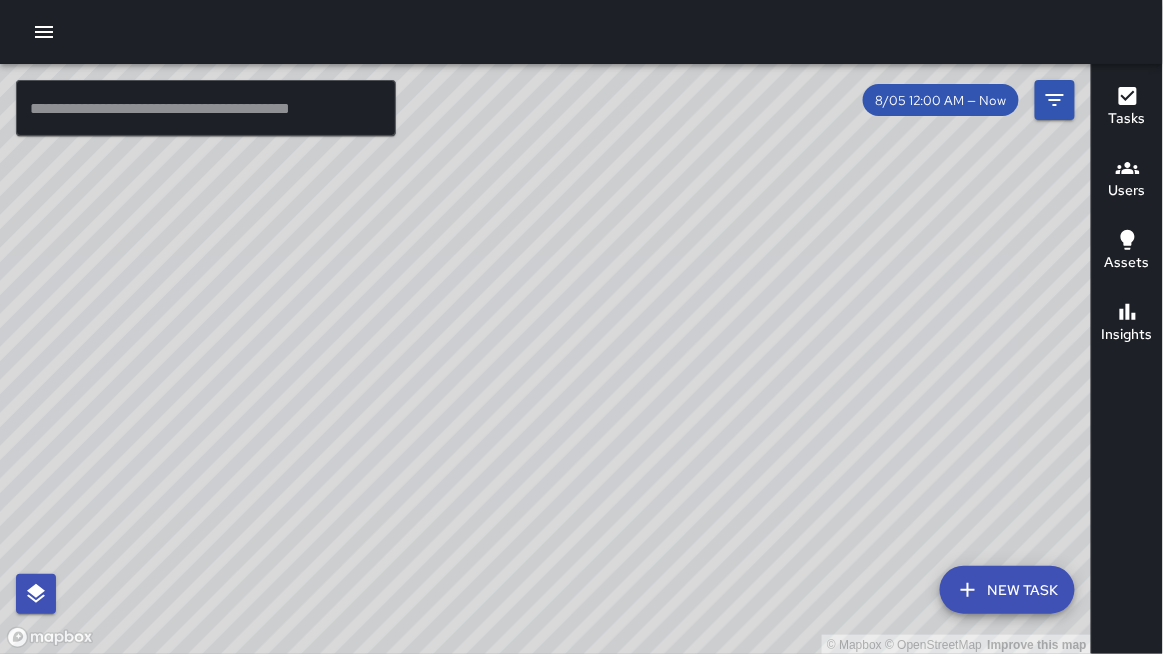 drag, startPoint x: 602, startPoint y: 409, endPoint x: 487, endPoint y: 364, distance: 123.49089 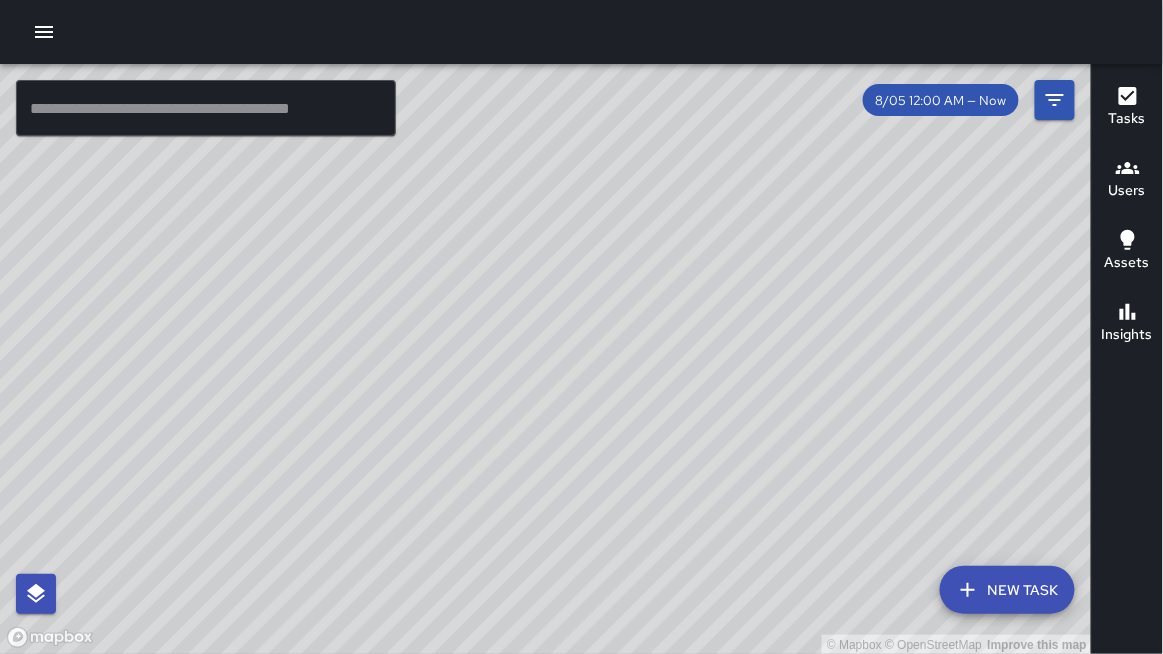 click on "© Mapbox   © OpenStreetMap   Improve this map" at bounding box center [546, 359] 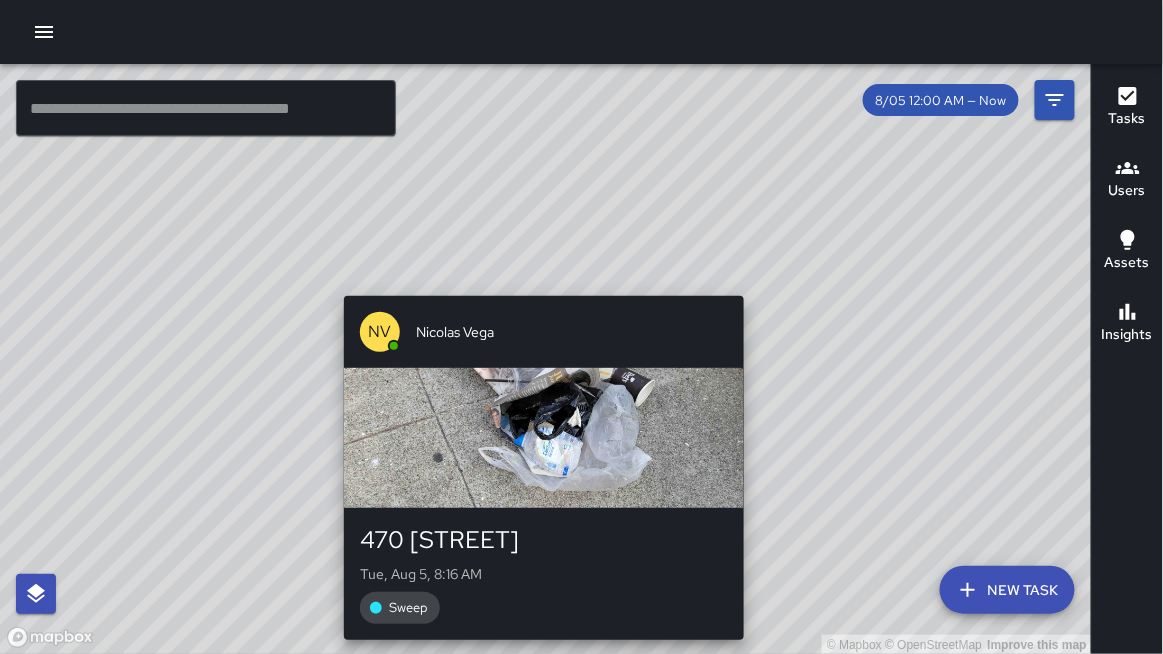drag, startPoint x: 906, startPoint y: 281, endPoint x: 749, endPoint y: 282, distance: 157.00319 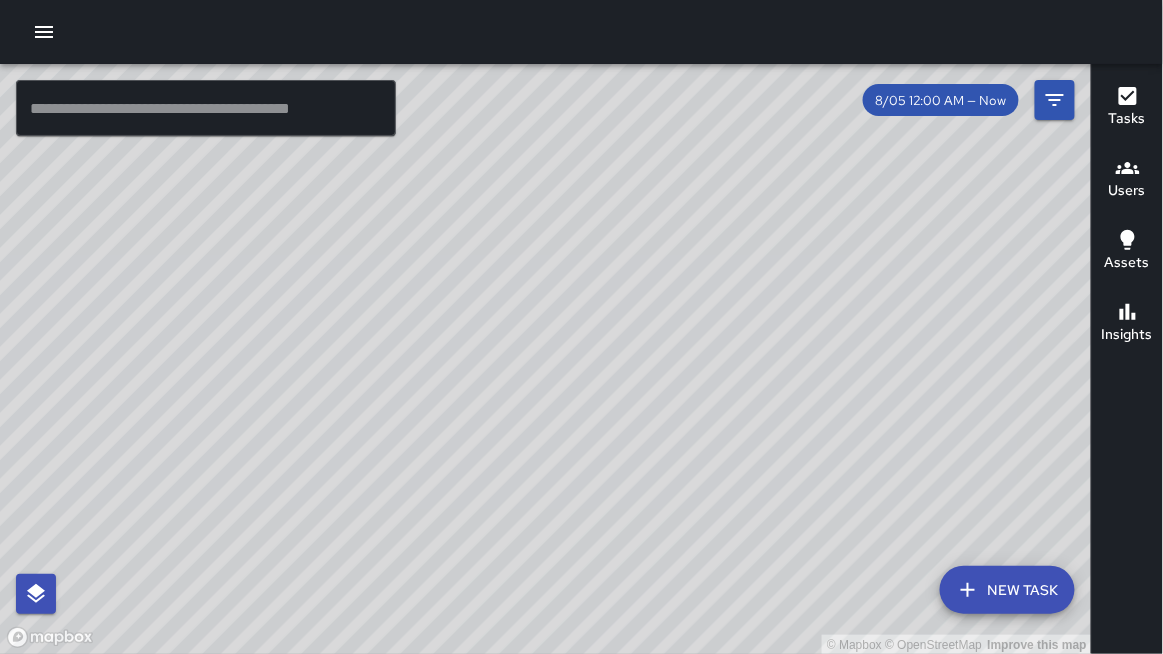 click on "Users" at bounding box center (1127, 179) 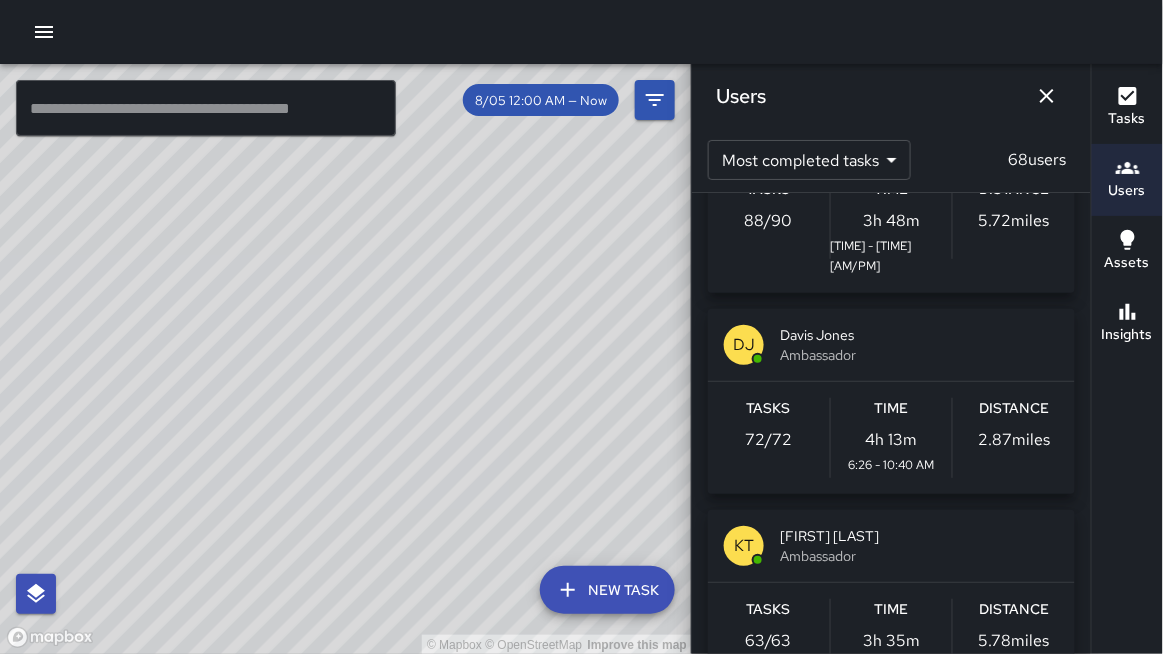 scroll, scrollTop: 320, scrollLeft: 0, axis: vertical 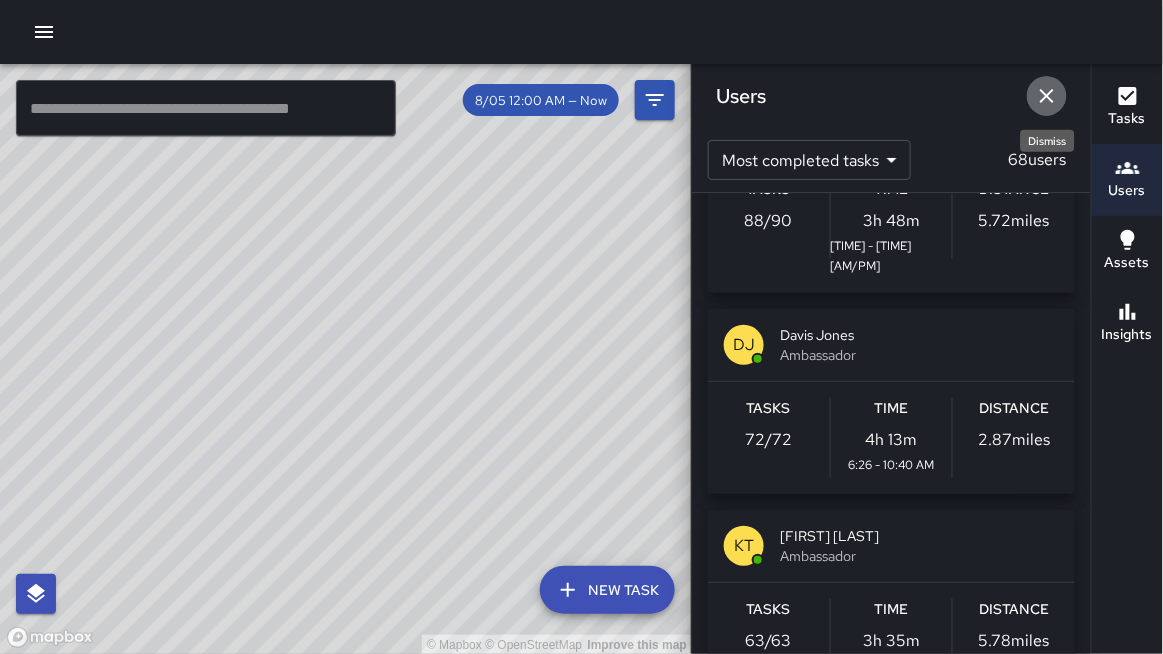 click 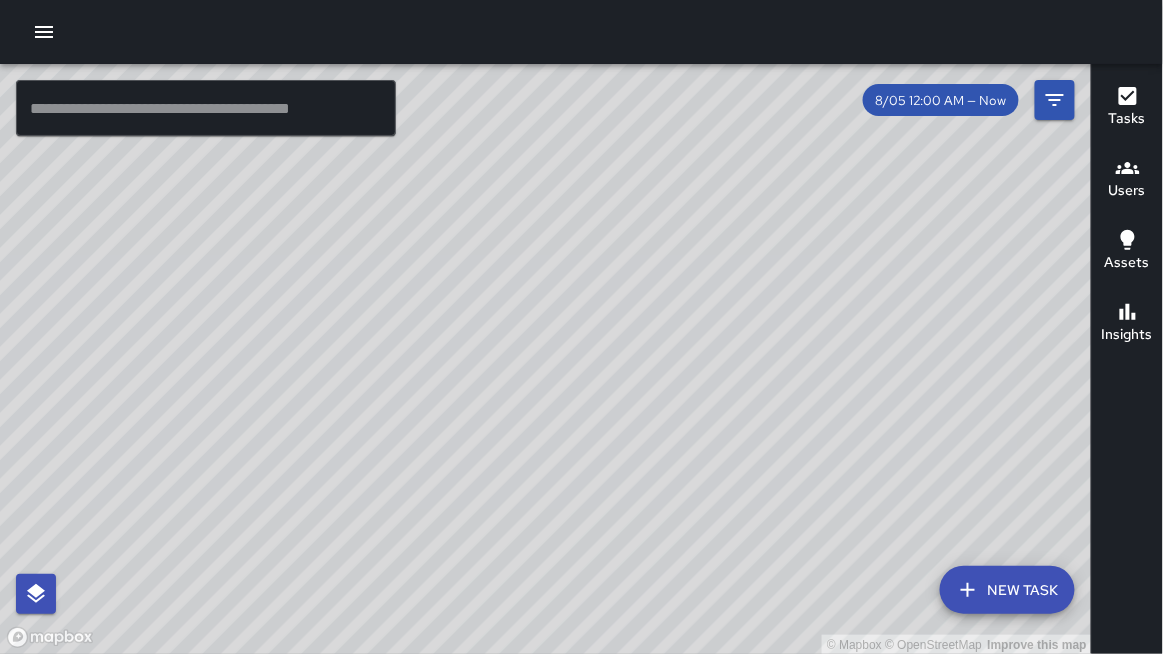 drag, startPoint x: 623, startPoint y: 197, endPoint x: 628, endPoint y: 211, distance: 14.866069 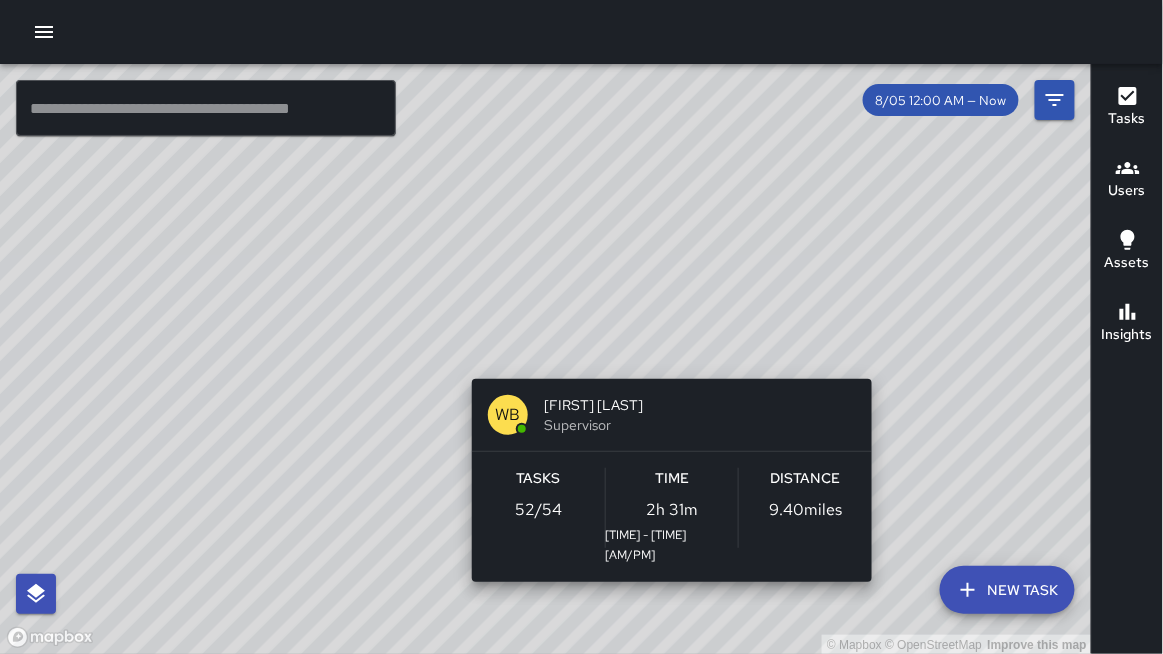 drag, startPoint x: 796, startPoint y: 508, endPoint x: 660, endPoint y: 351, distance: 207.71375 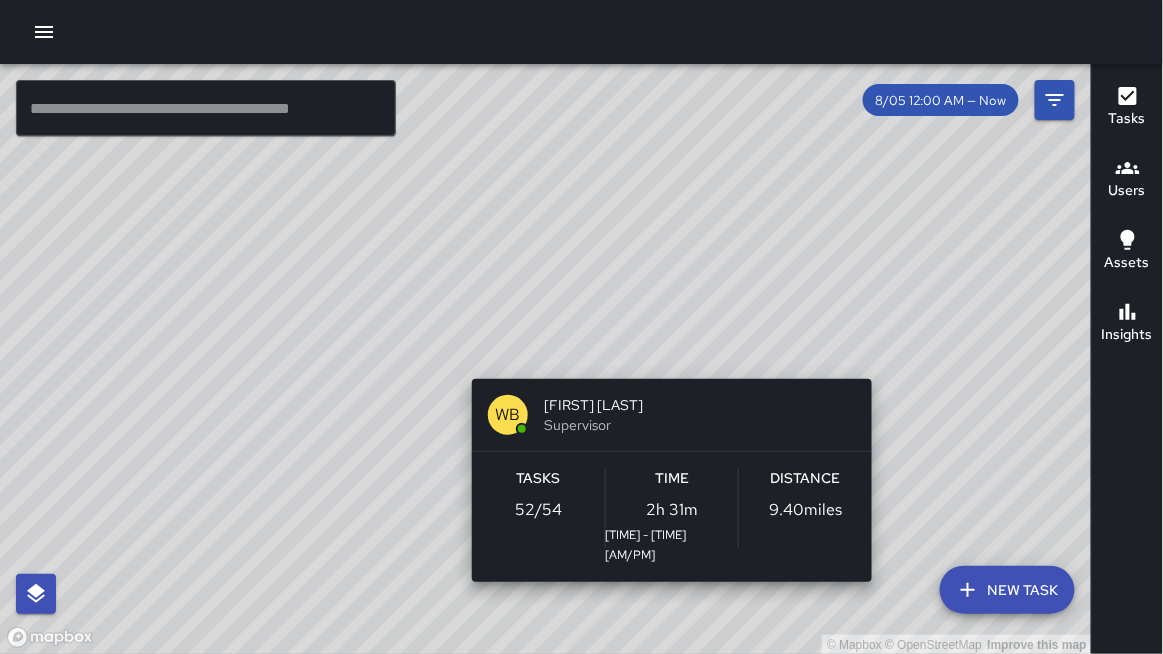 click on "© Mapbox   © OpenStreetMap   Improve this map [INITIALS] [FIRST] [LAST] [ACTIVITY] [NUMBER]  /  [NUMBER] [DURATION] [TIME] - [TIME] [AM/PM] [DURATION] [DISTANCE] [UNIT]" at bounding box center (546, 359) 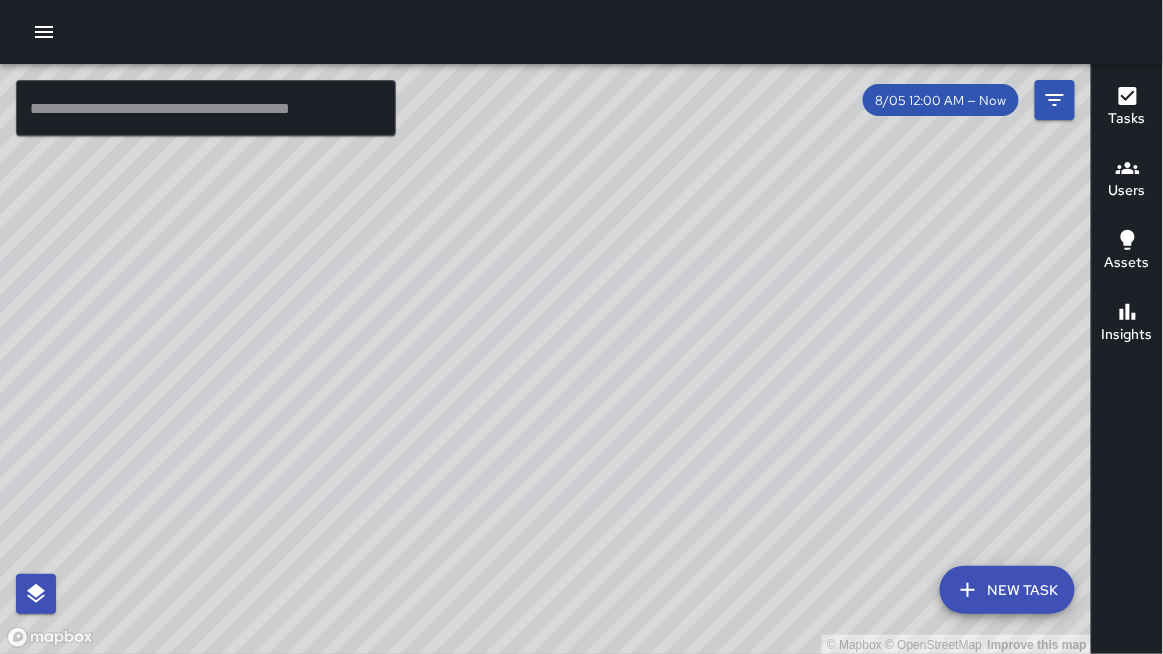 drag, startPoint x: 517, startPoint y: 340, endPoint x: 595, endPoint y: 229, distance: 135.66502 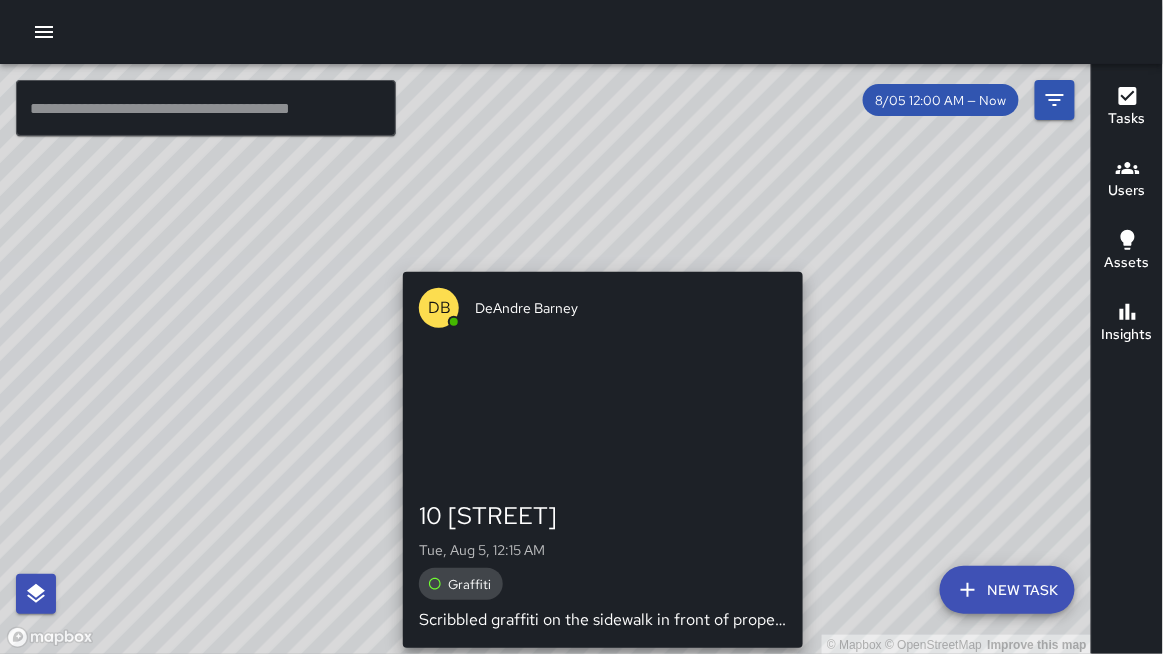click on "© Mapbox   © OpenStreetMap   Improve this map DB [FIRST] [LAST] 10 [STREET] [CITY], [STATE] Tue, Aug 5, 12:15 AM Graffiti Scribbled graffiti on the sidewalk in front of property. Reported with Solve SF." at bounding box center (546, 359) 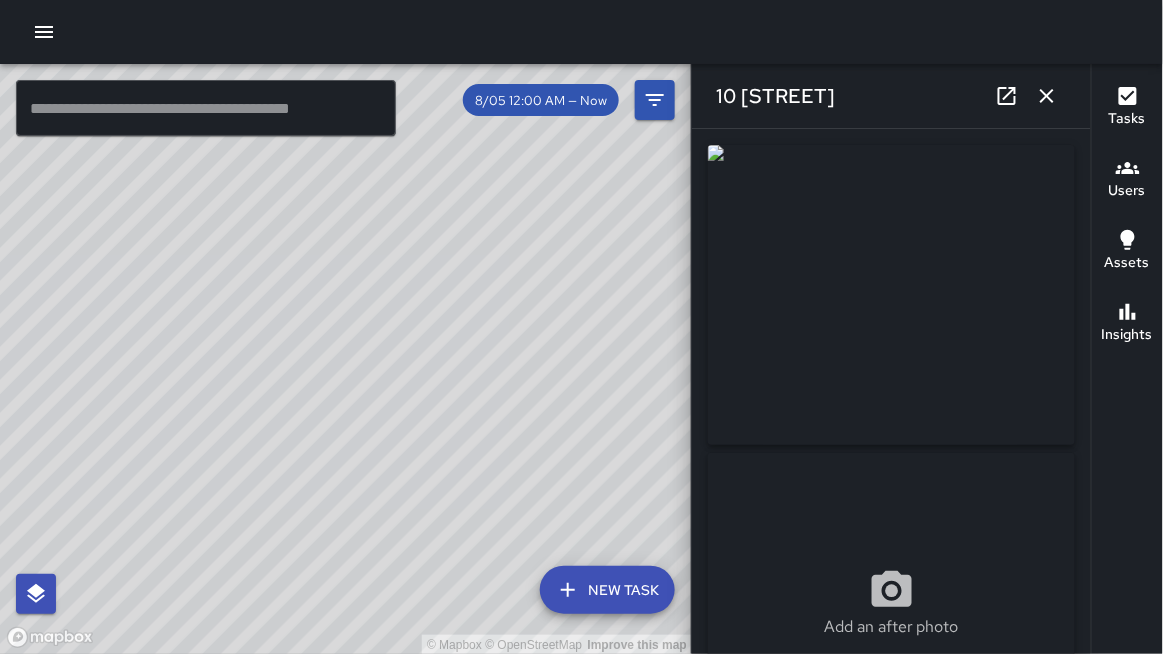 drag, startPoint x: 336, startPoint y: 314, endPoint x: 637, endPoint y: 151, distance: 342.30103 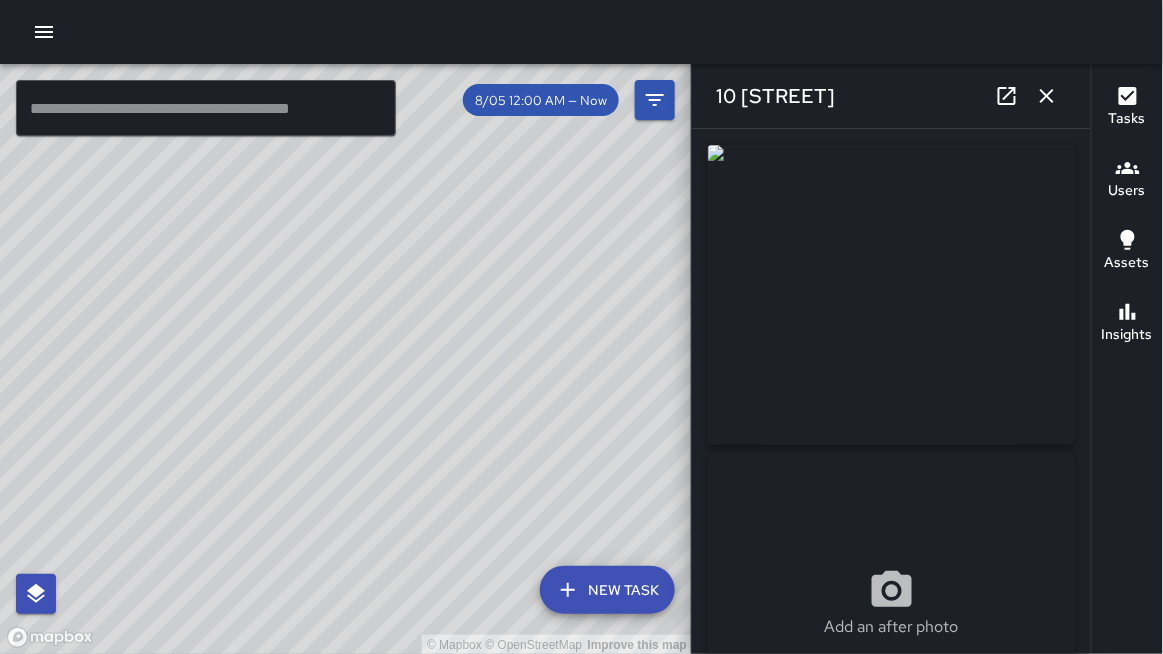 click on "© Mapbox   © OpenStreetMap   Improve this map" at bounding box center (346, 359) 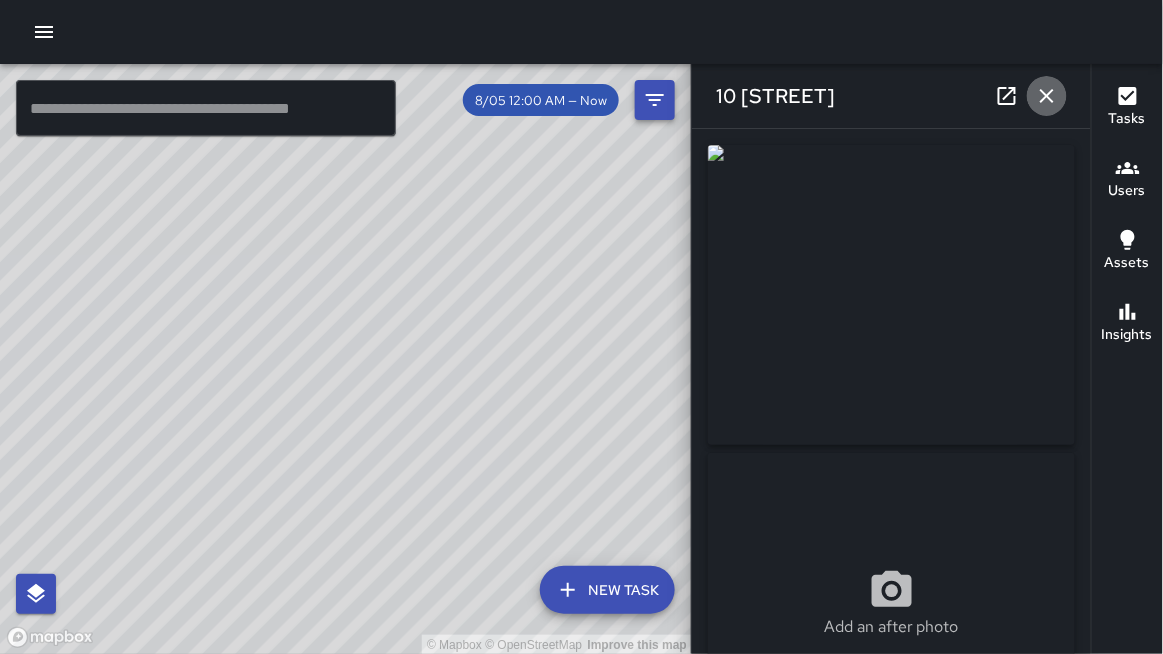drag, startPoint x: 1049, startPoint y: 94, endPoint x: 1042, endPoint y: 104, distance: 12.206555 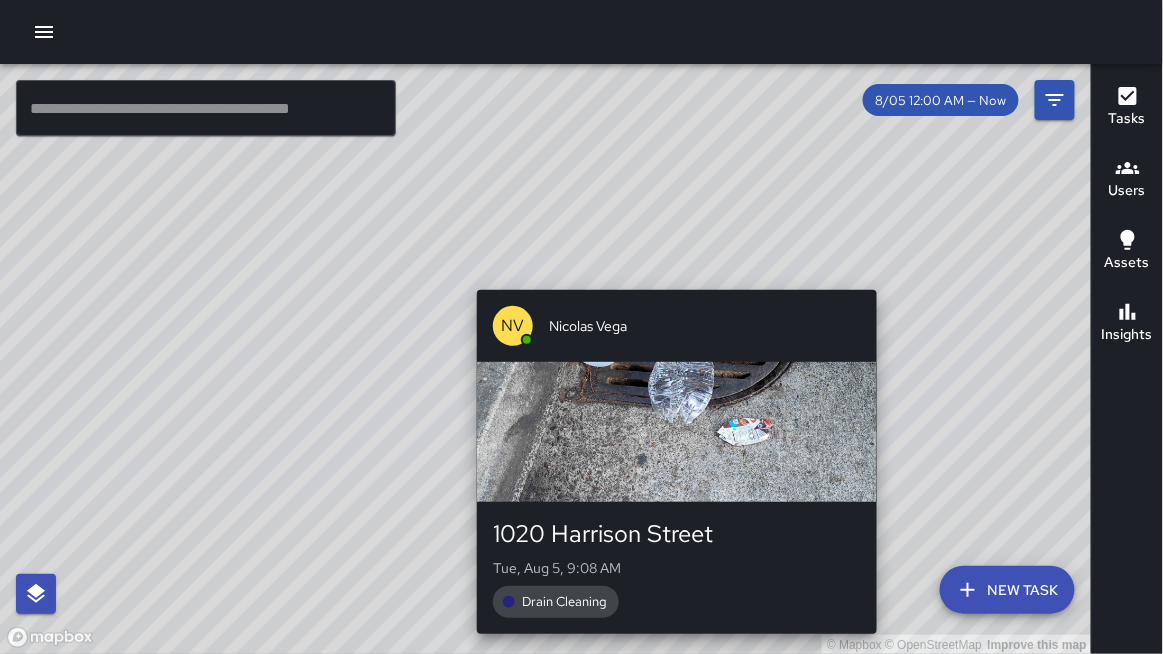 drag, startPoint x: 924, startPoint y: 246, endPoint x: 666, endPoint y: 279, distance: 260.1019 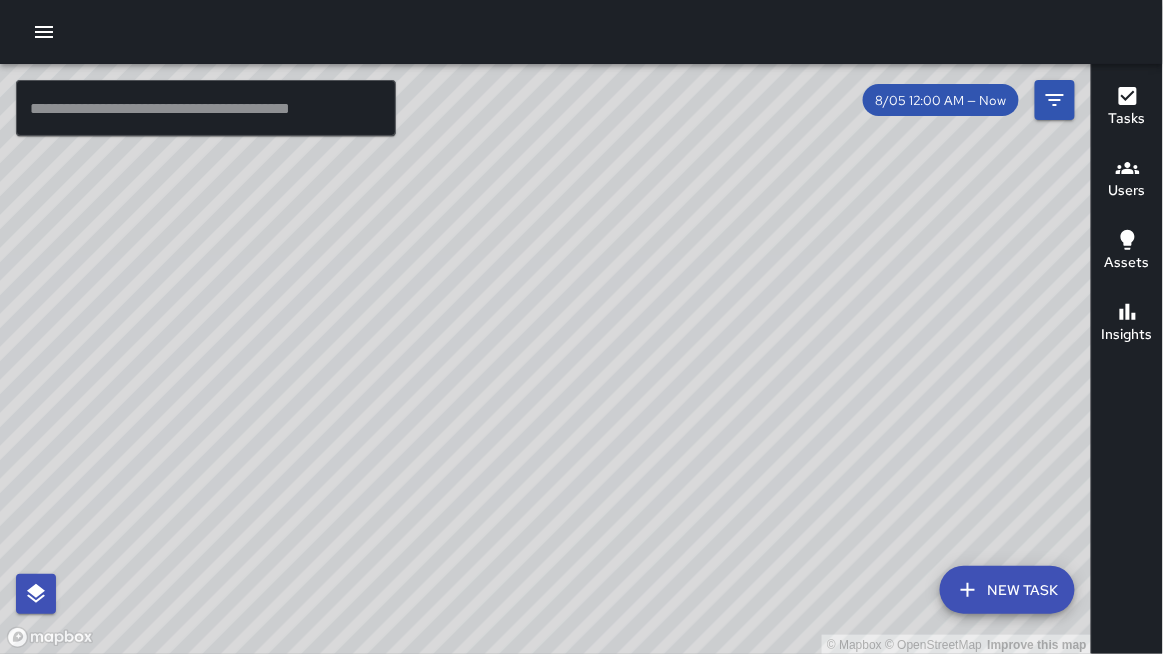 drag, startPoint x: 706, startPoint y: 314, endPoint x: 772, endPoint y: 324, distance: 66.75328 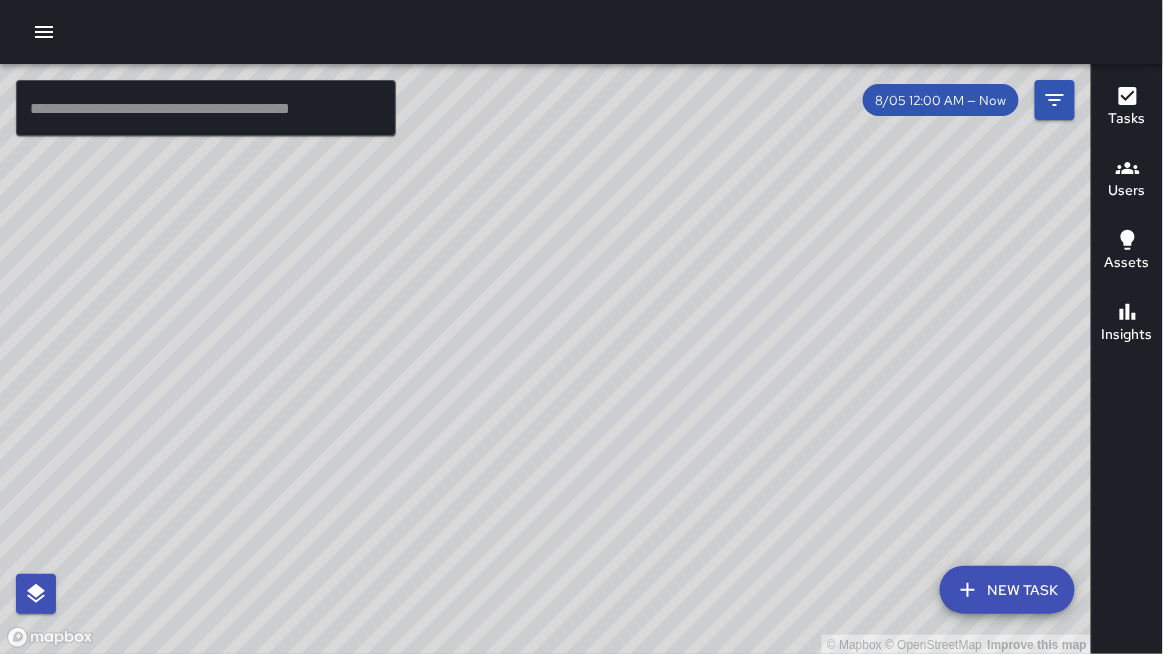 click on "© Mapbox   © OpenStreetMap   Improve this map" at bounding box center [546, 359] 